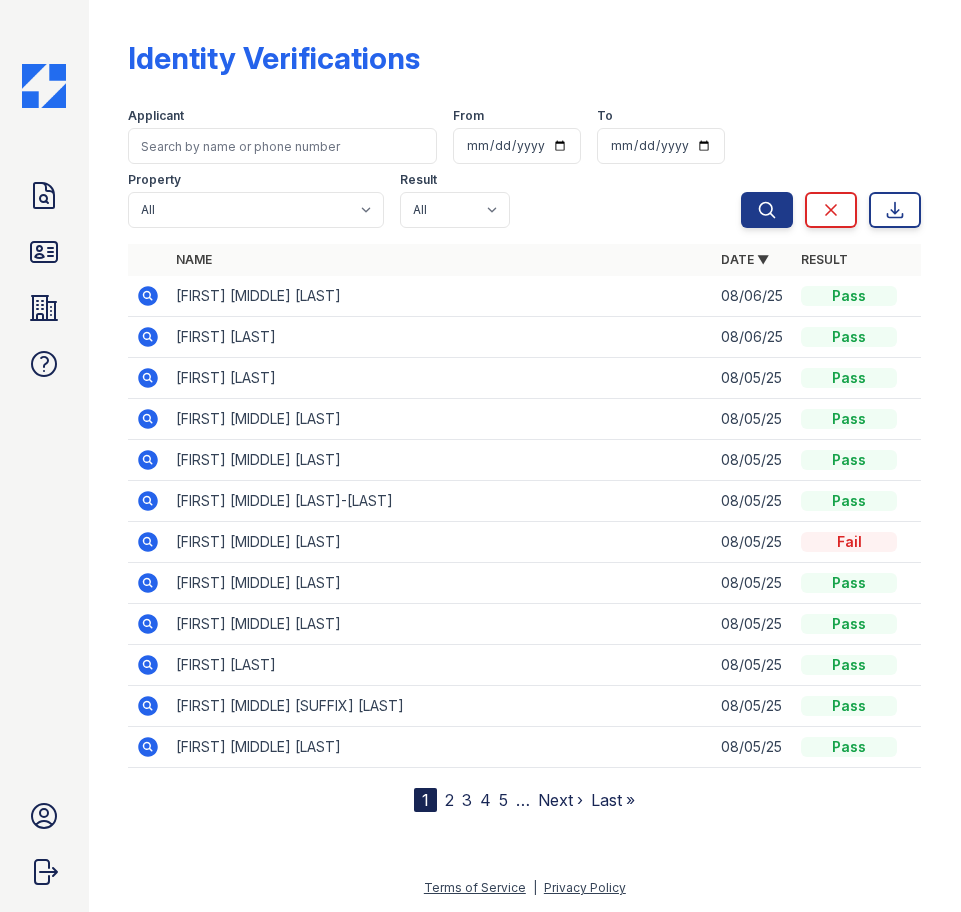 scroll, scrollTop: 0, scrollLeft: 0, axis: both 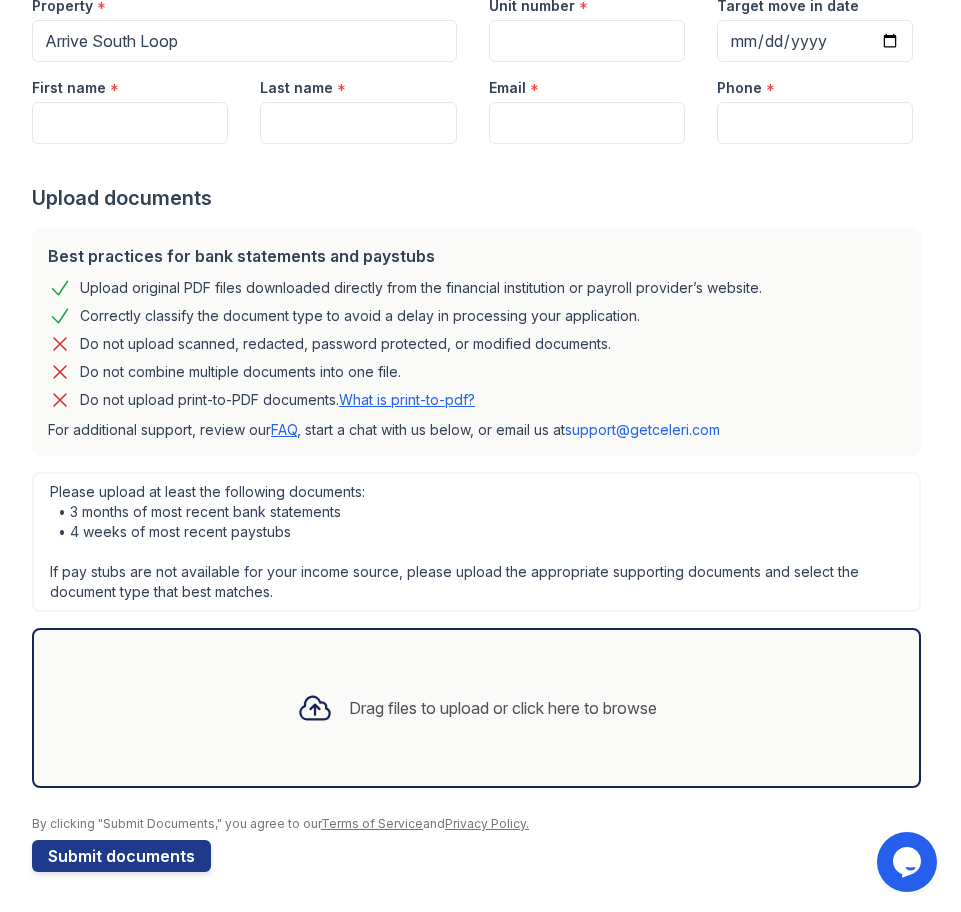click on "Drag files to upload or click here to browse" at bounding box center [477, 708] 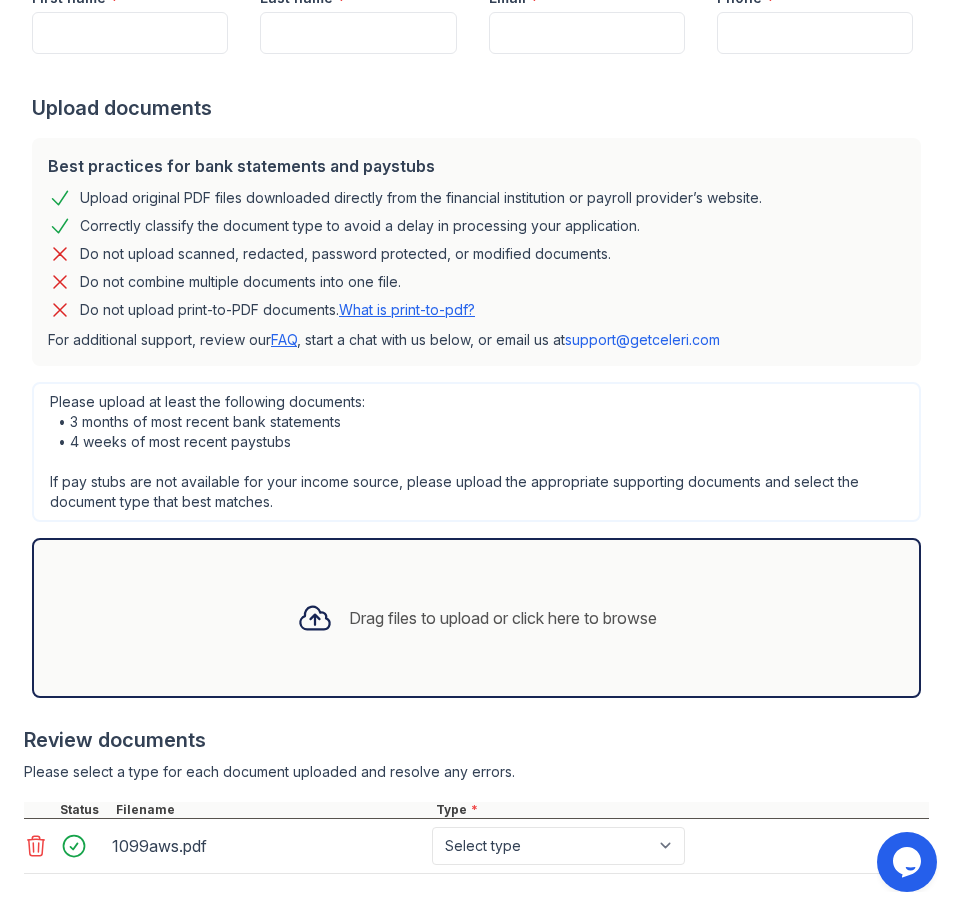 scroll, scrollTop: 412, scrollLeft: 0, axis: vertical 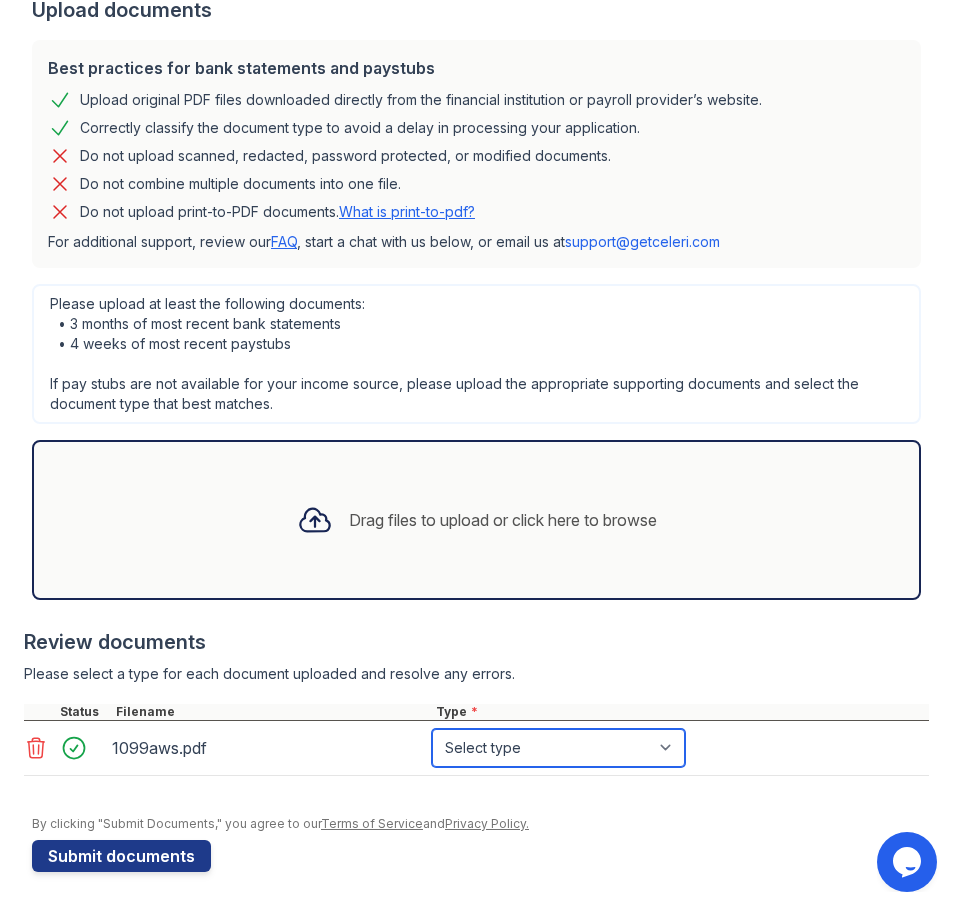 click on "Select type
Paystub
Bank Statement
Offer Letter
Tax Documents
Benefit Award Letter
Investment Account Statement
Other" at bounding box center [558, 748] 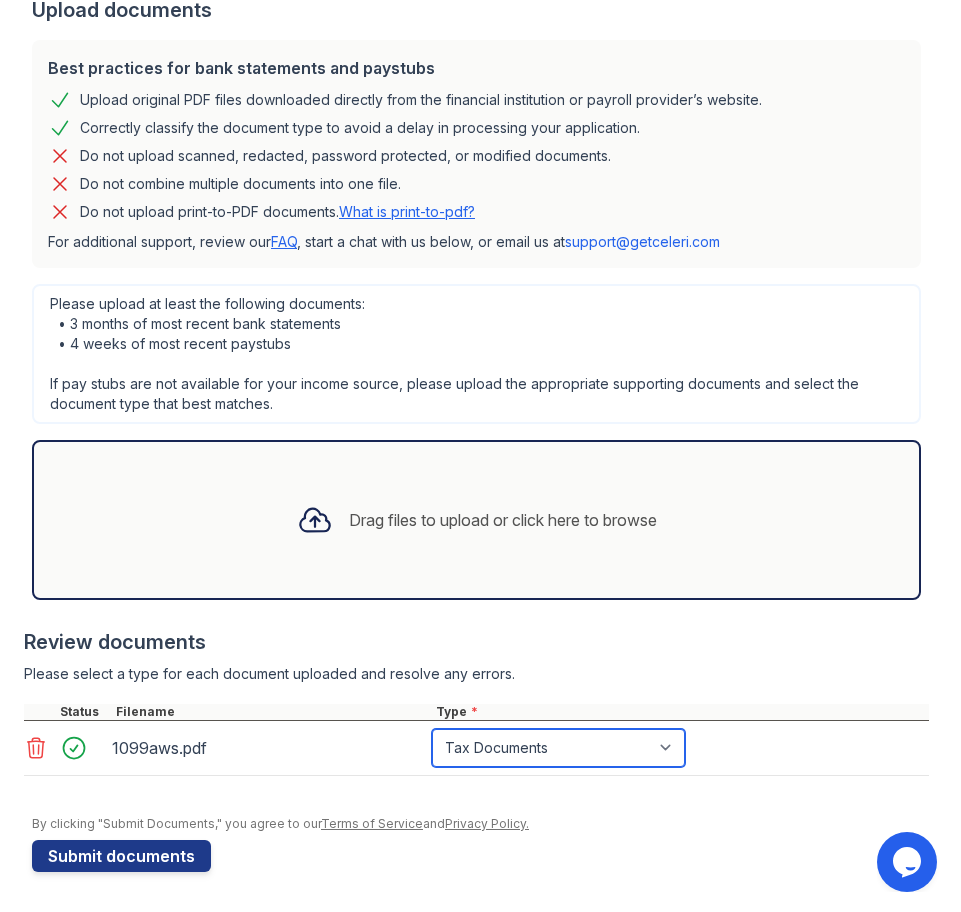 click on "Select type
Paystub
Bank Statement
Offer Letter
Tax Documents
Benefit Award Letter
Investment Account Statement
Other" at bounding box center [558, 748] 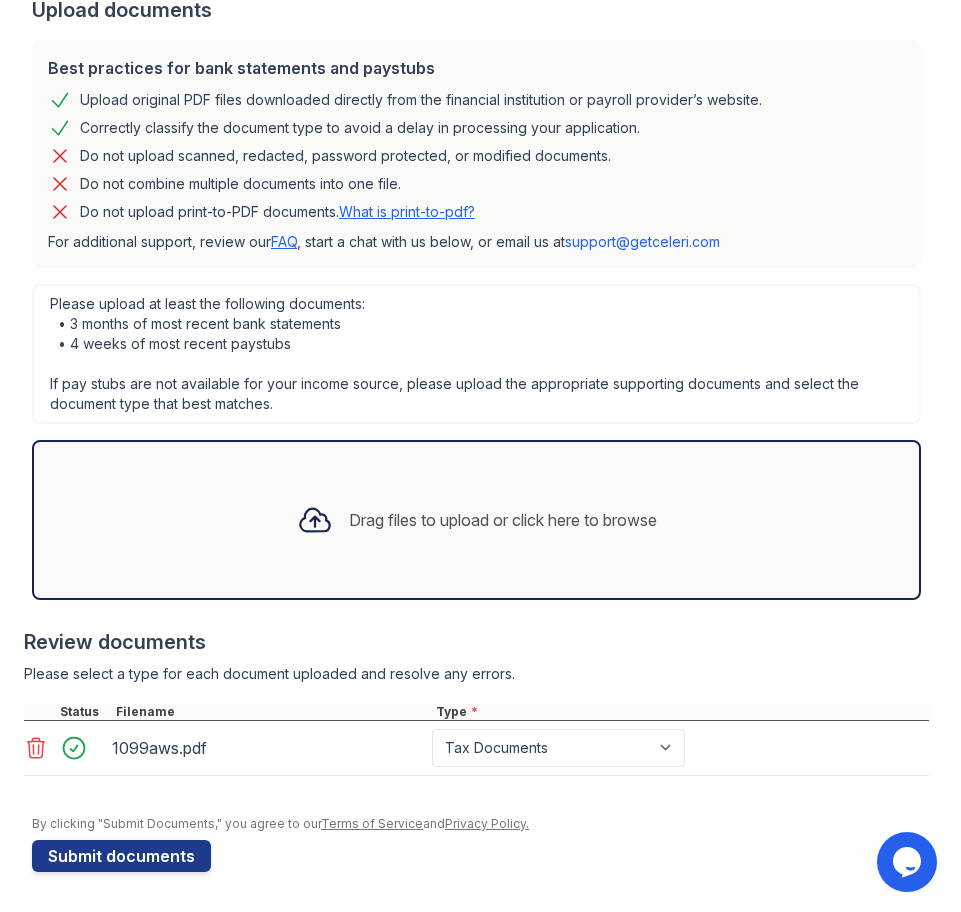 click on "Review documents" at bounding box center [476, 642] 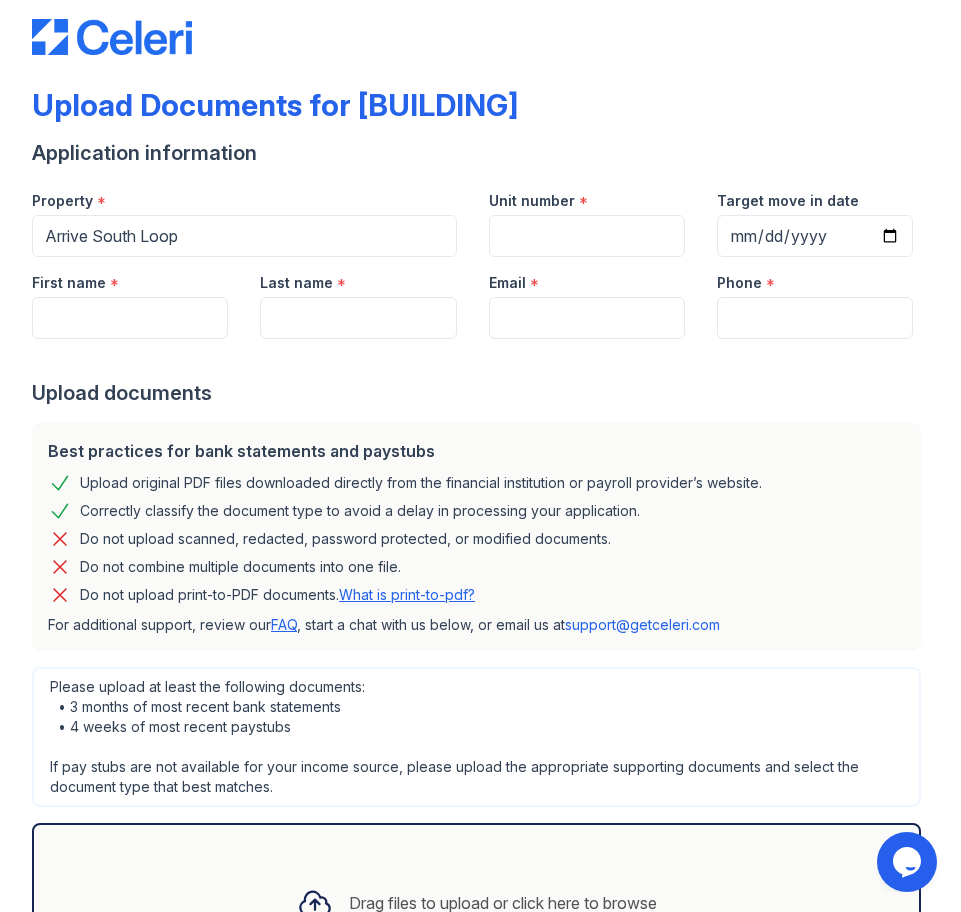 scroll, scrollTop: 0, scrollLeft: 0, axis: both 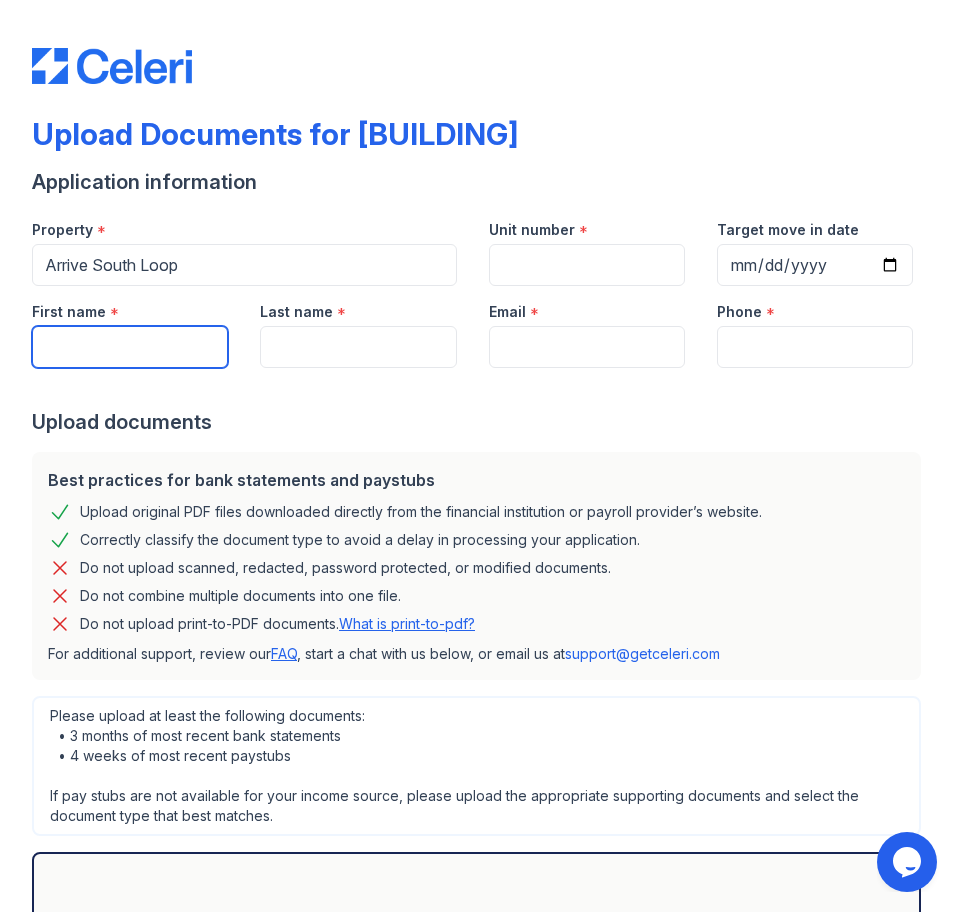 click on "First name" at bounding box center [130, 347] 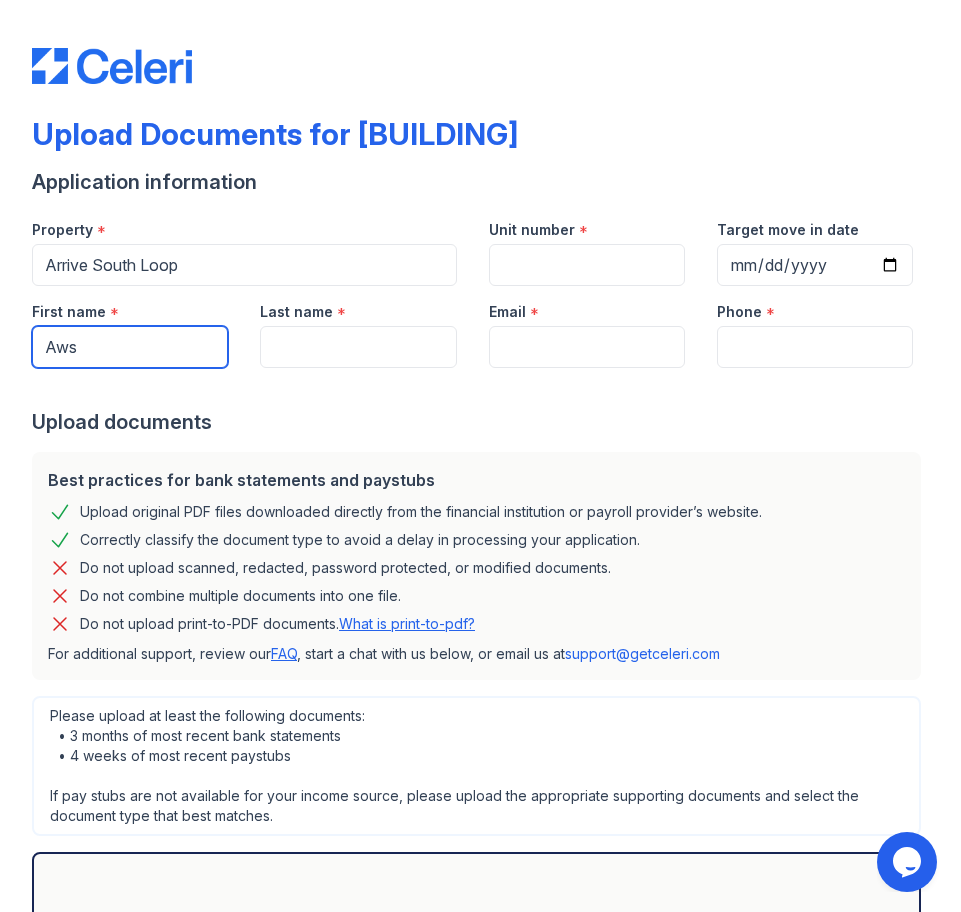 type on "Aws" 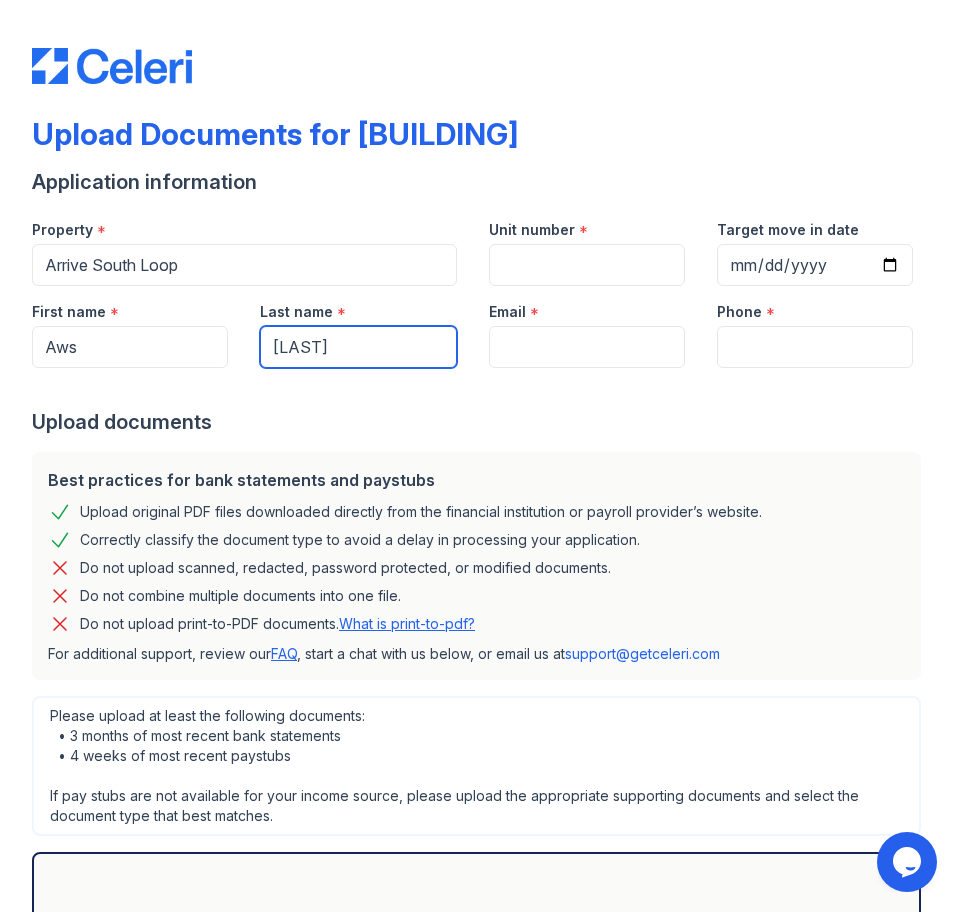 type on "[LAST]" 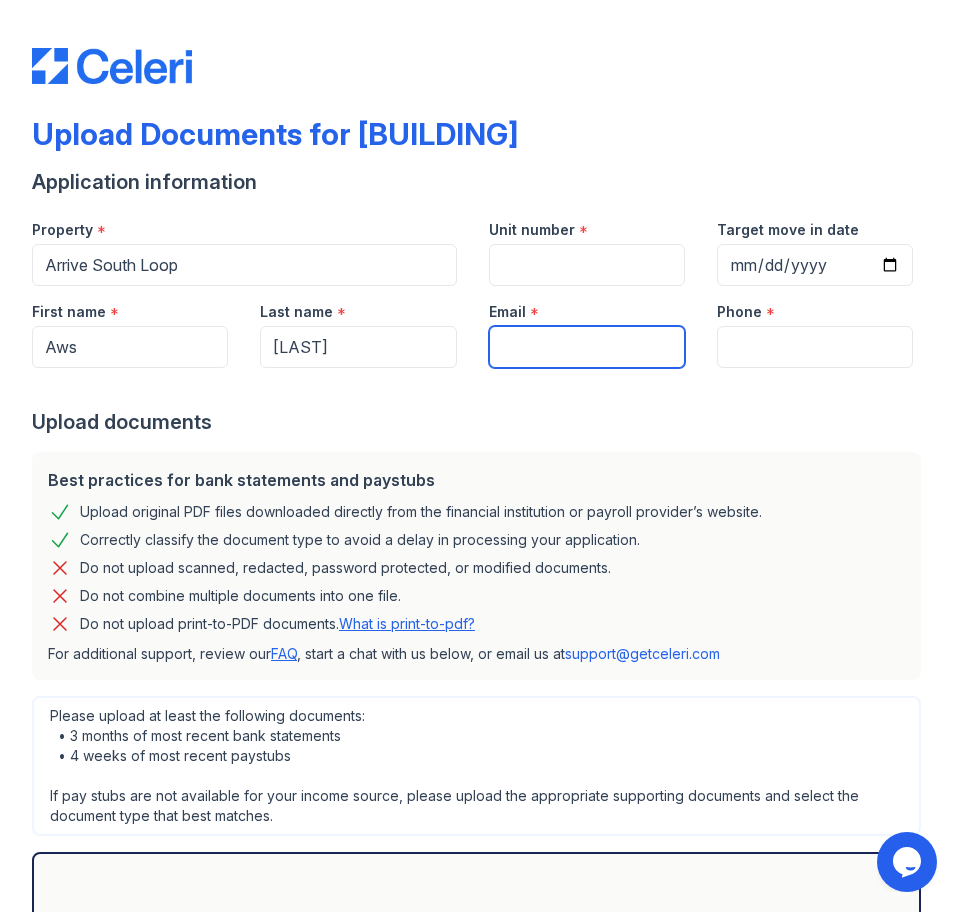click on "Email" at bounding box center (587, 347) 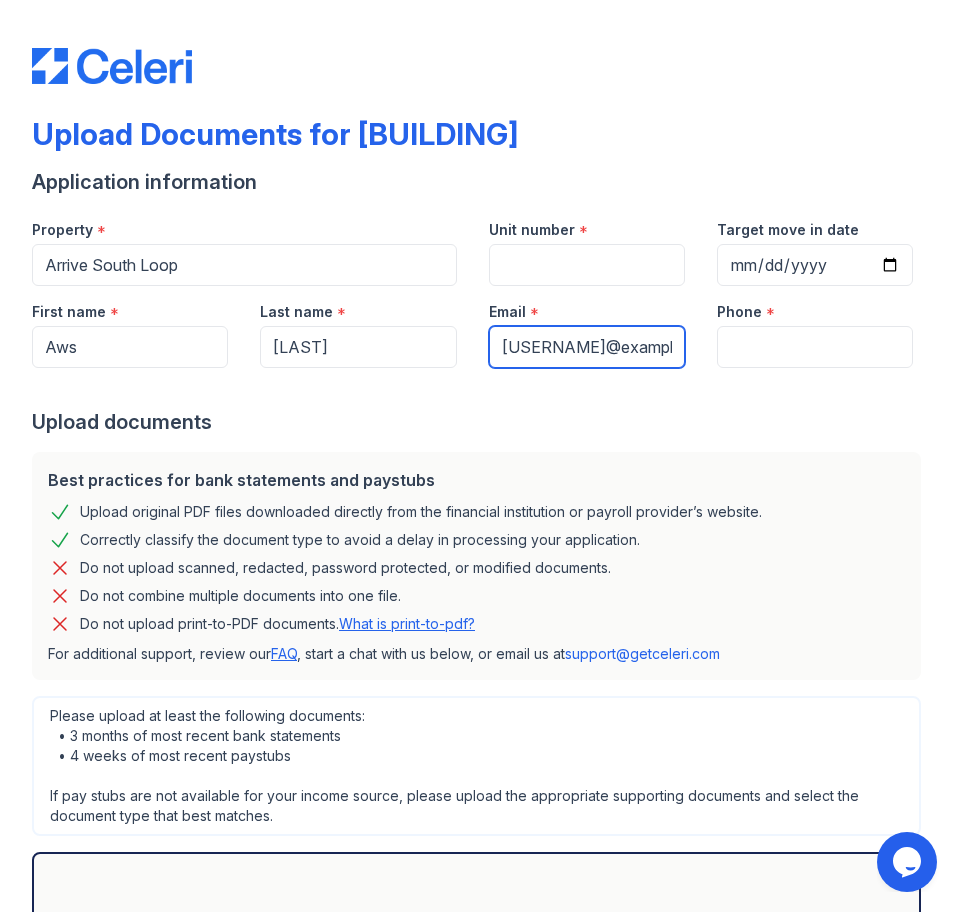 scroll, scrollTop: 0, scrollLeft: 10, axis: horizontal 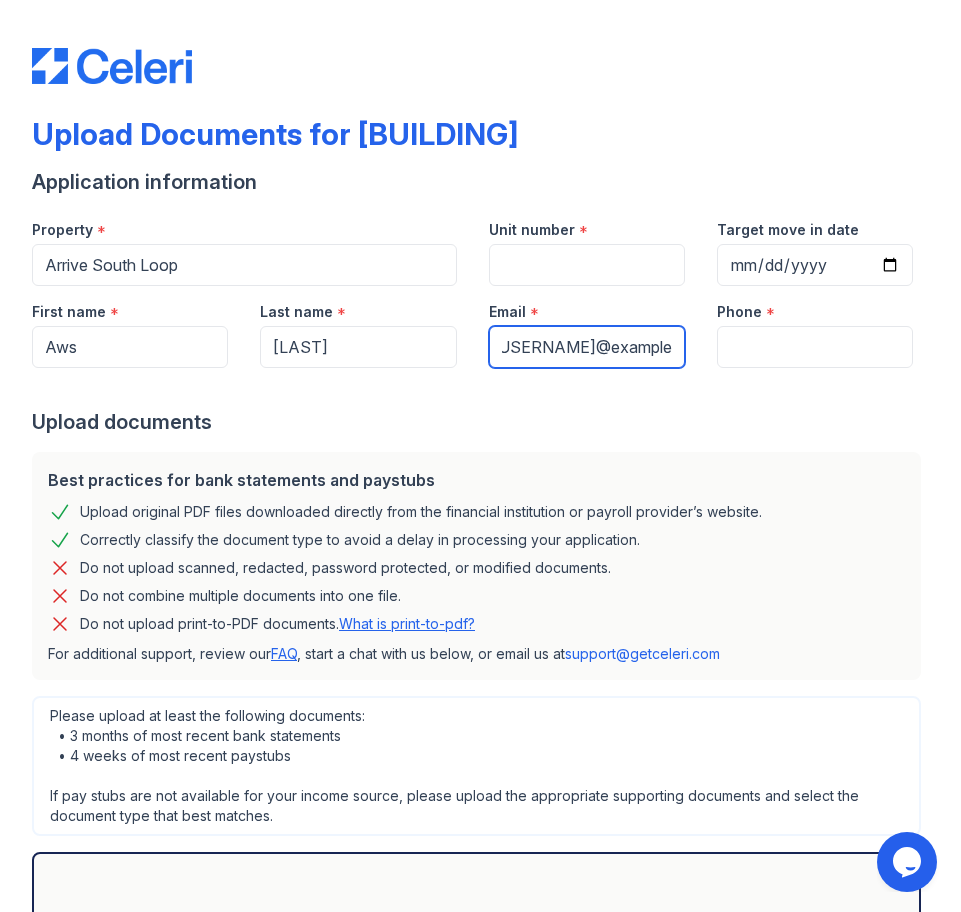 type on "[USERNAME]@example.com" 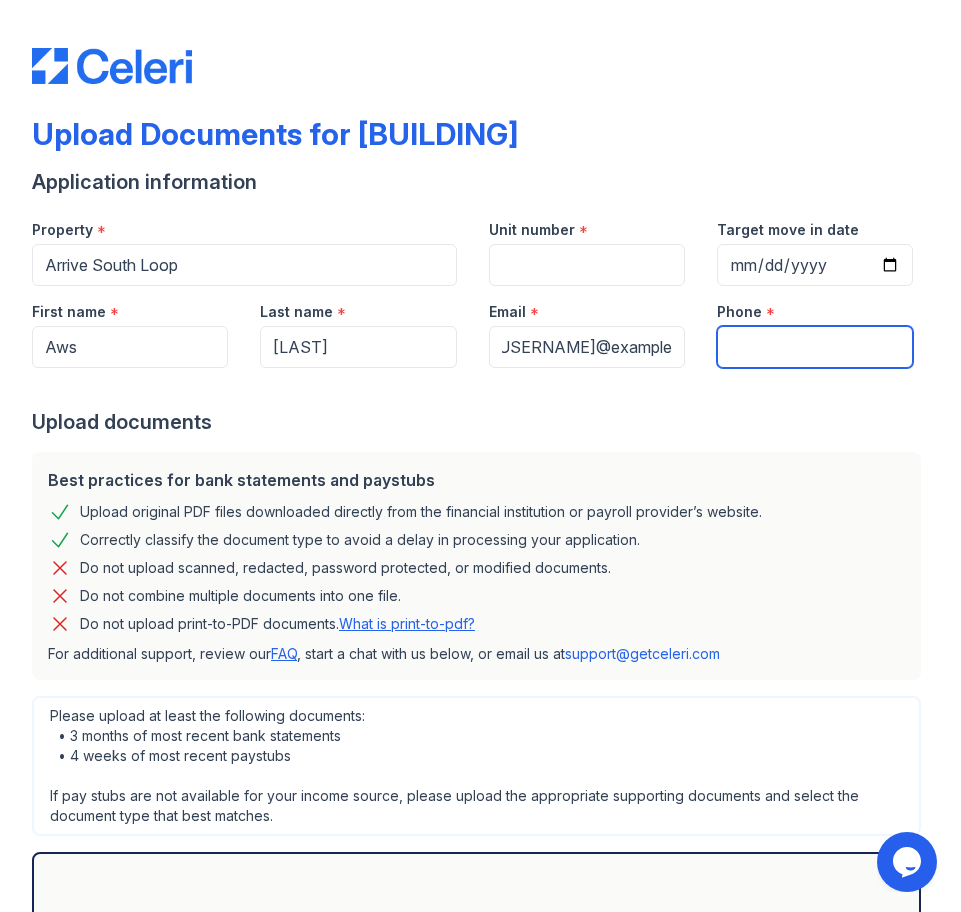 click on "Phone" at bounding box center [815, 347] 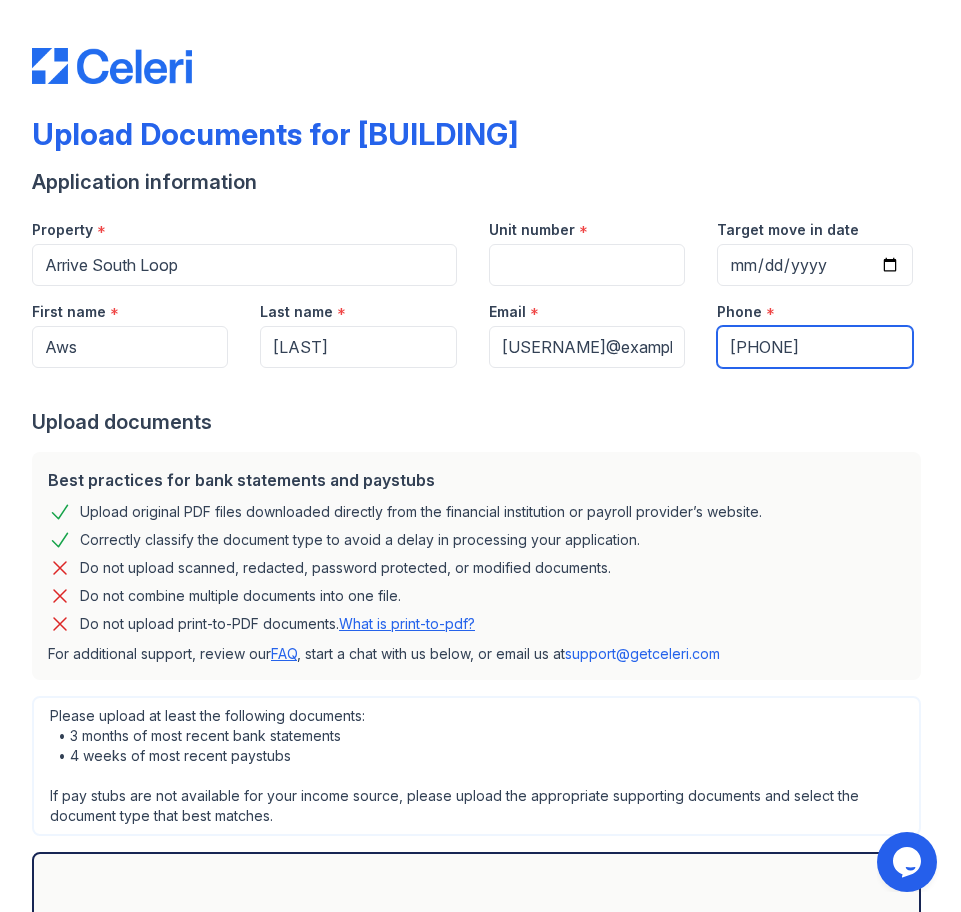 type on "[PHONE]" 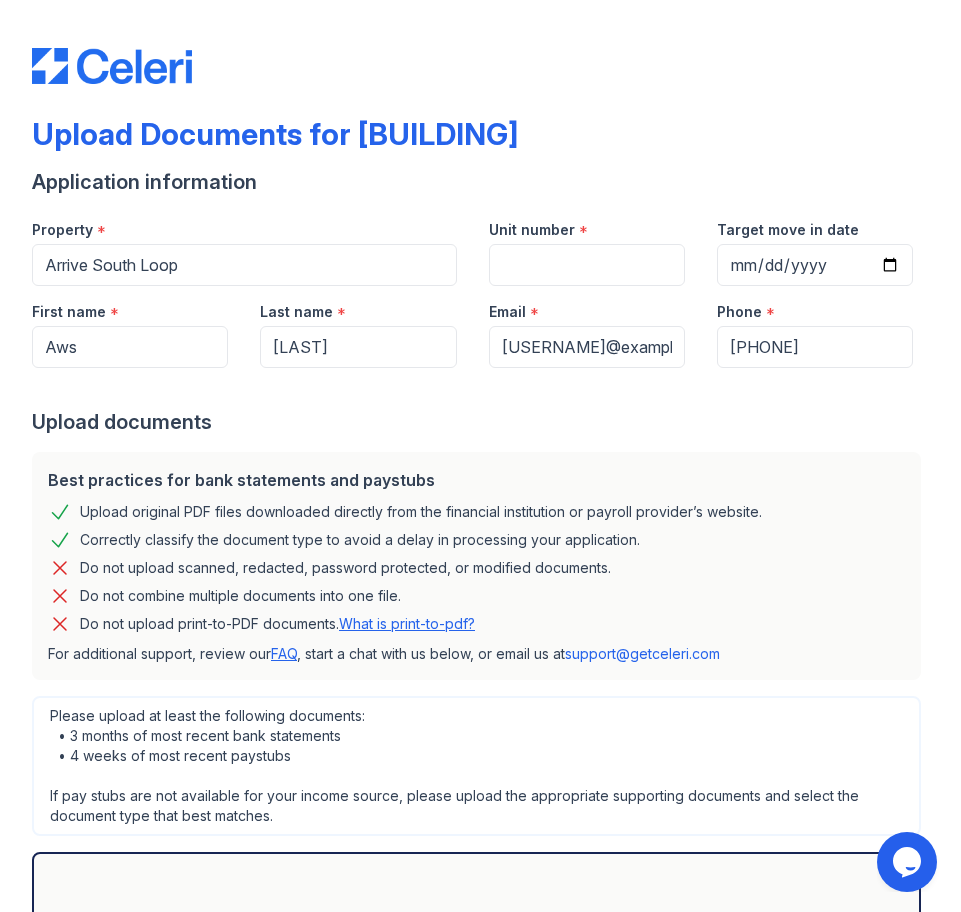 click on "Upload documents" at bounding box center [480, 422] 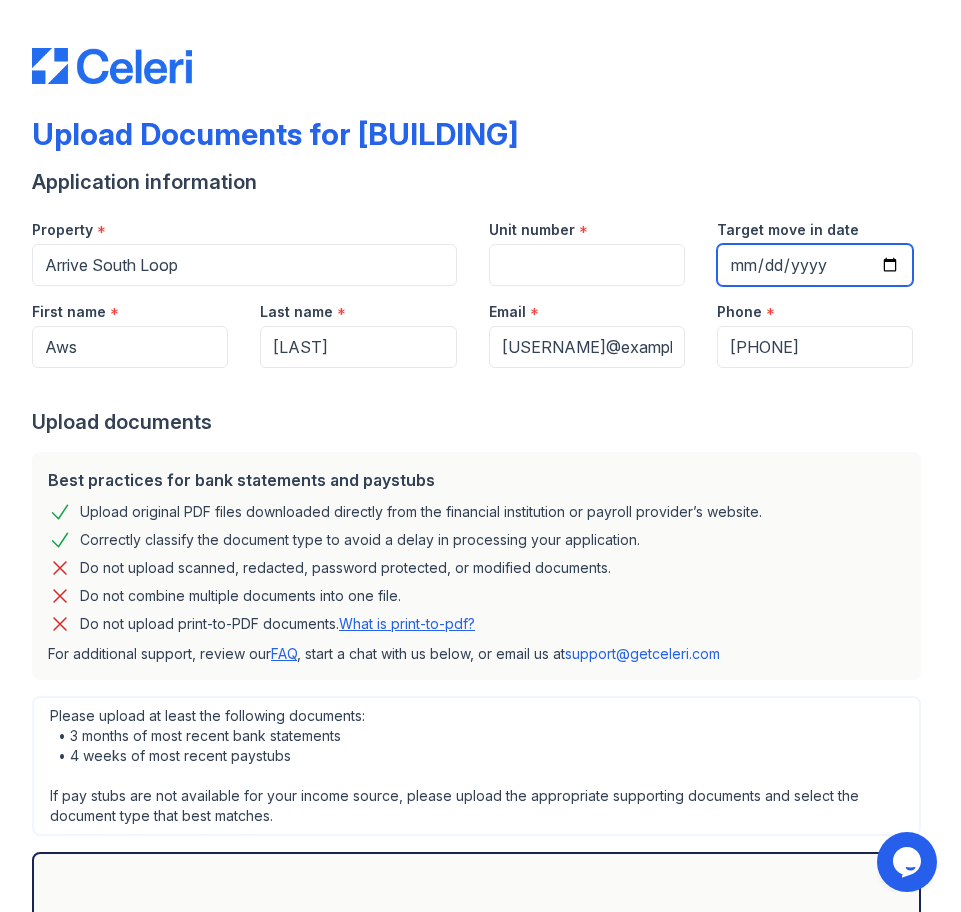 click on "Target move in date" at bounding box center (815, 265) 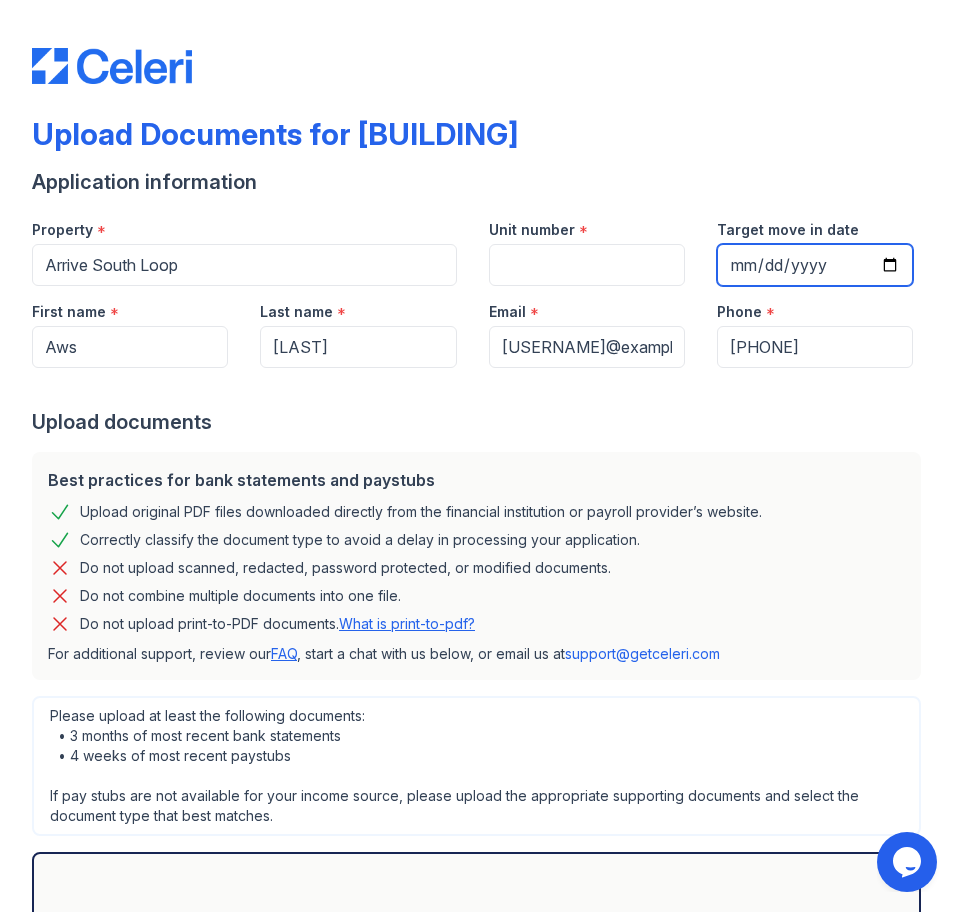 type on "[DATE]" 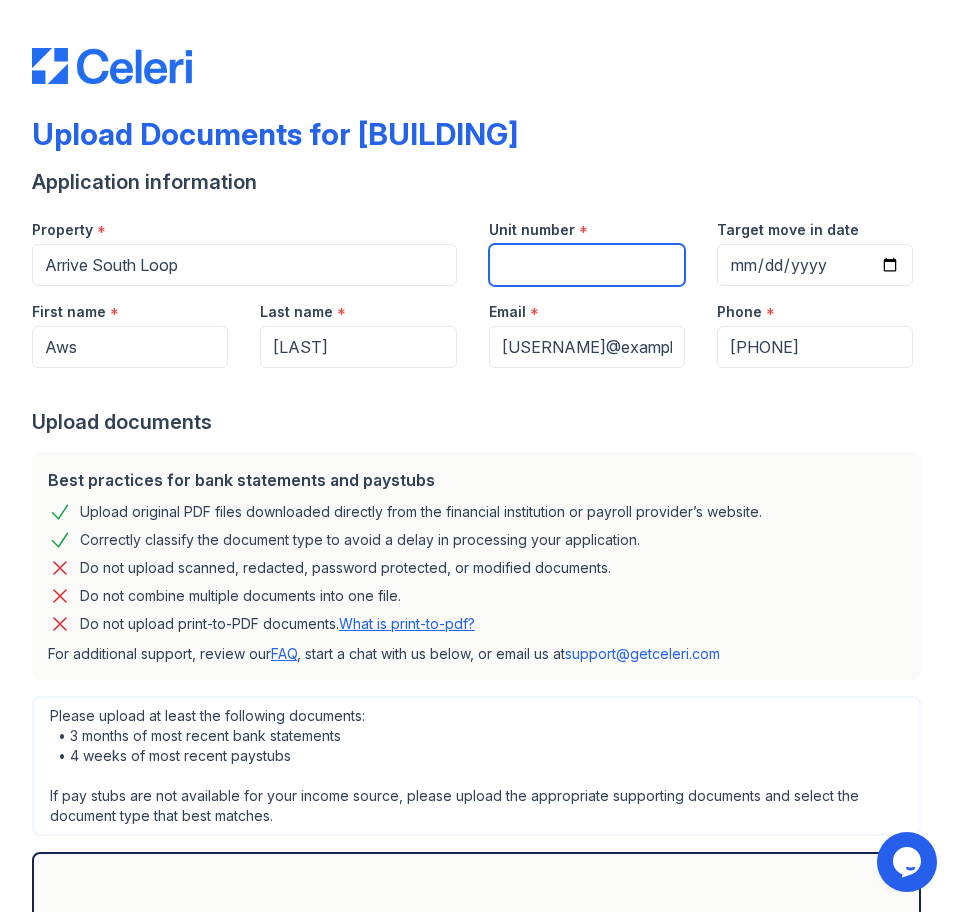 click on "Unit number" at bounding box center [587, 265] 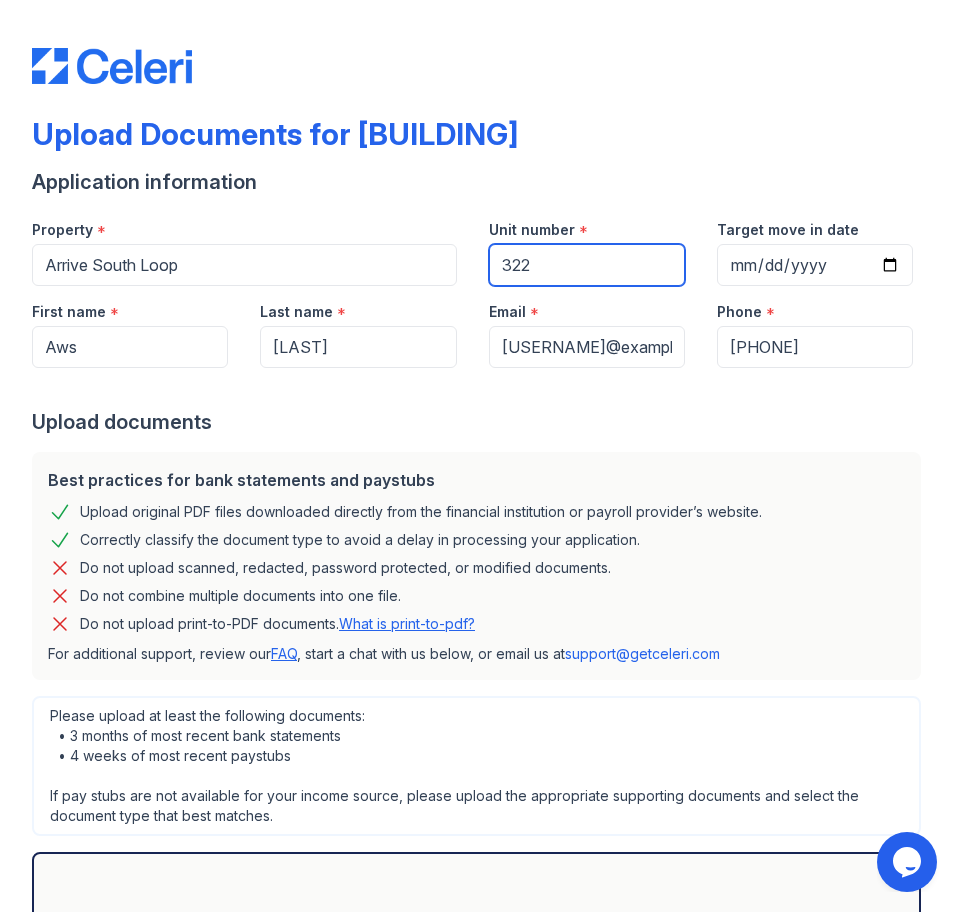 type on "322" 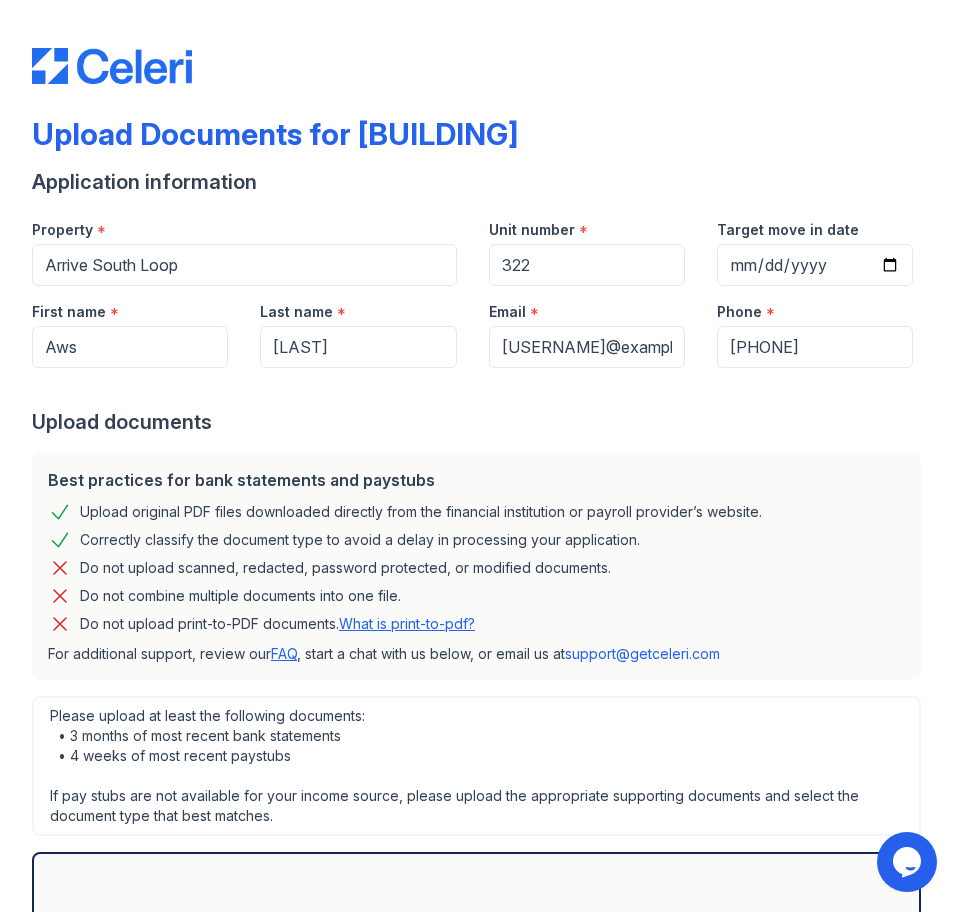 click on "Upload documents" at bounding box center (480, 422) 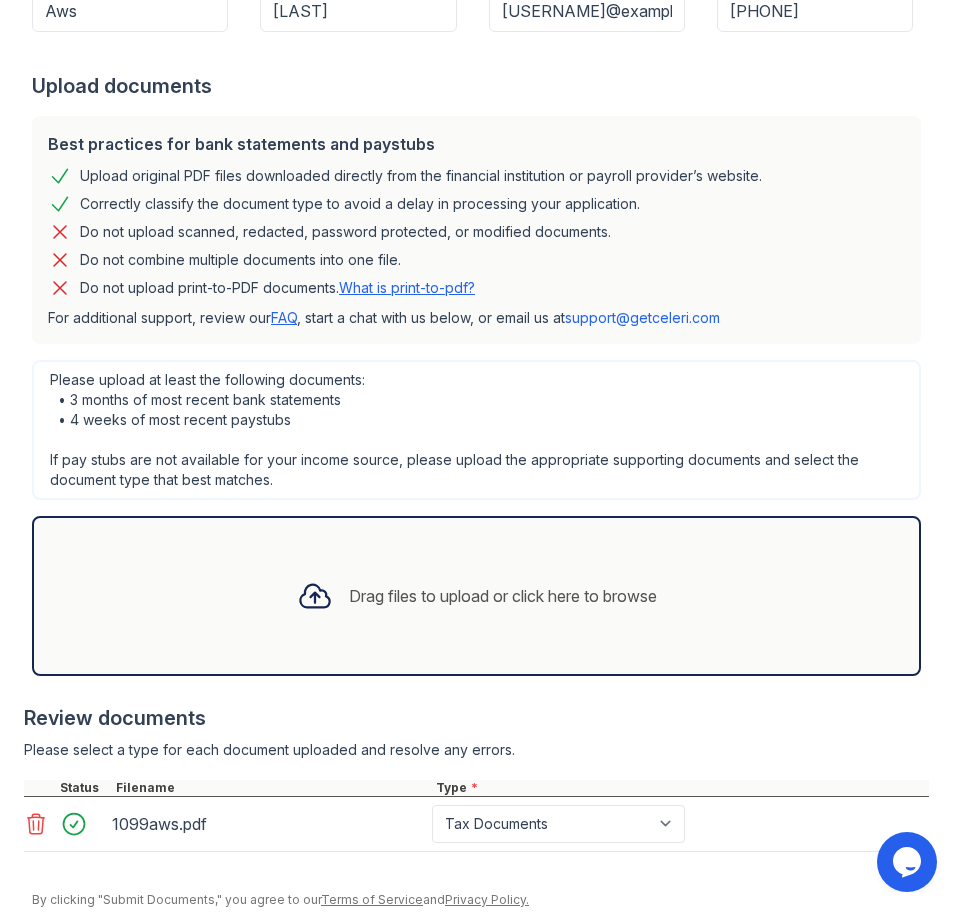 scroll, scrollTop: 412, scrollLeft: 0, axis: vertical 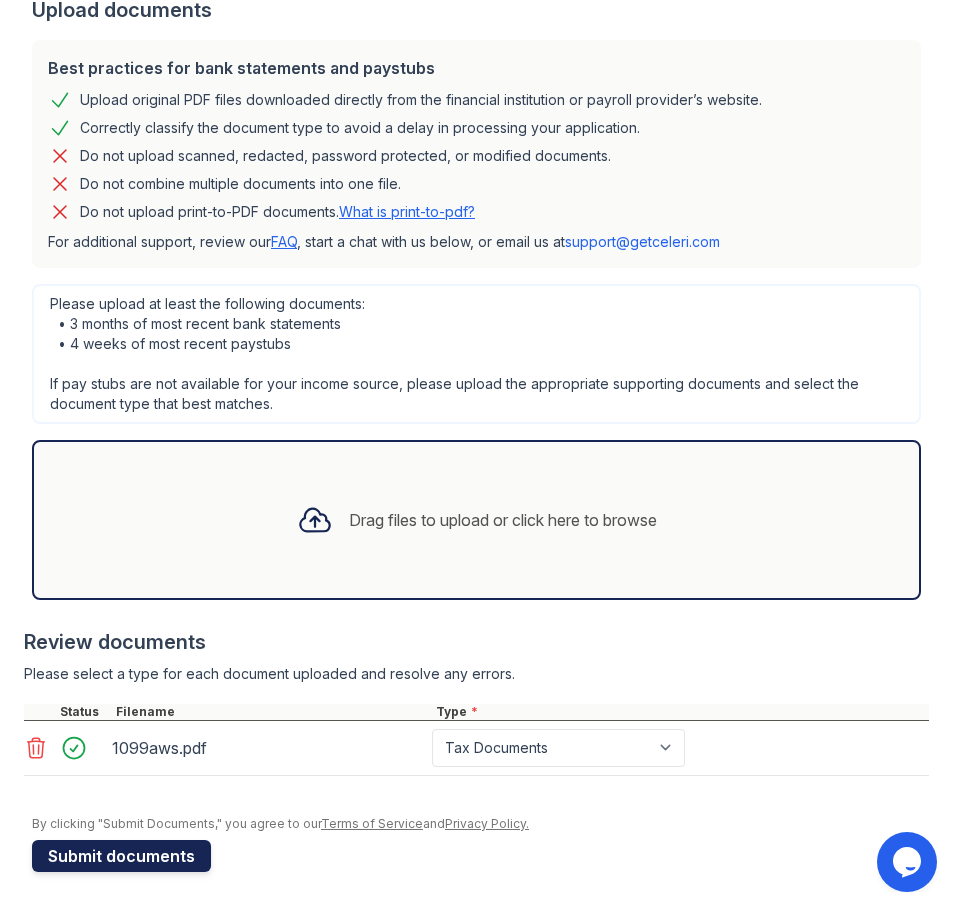 click on "Submit documents" at bounding box center (121, 856) 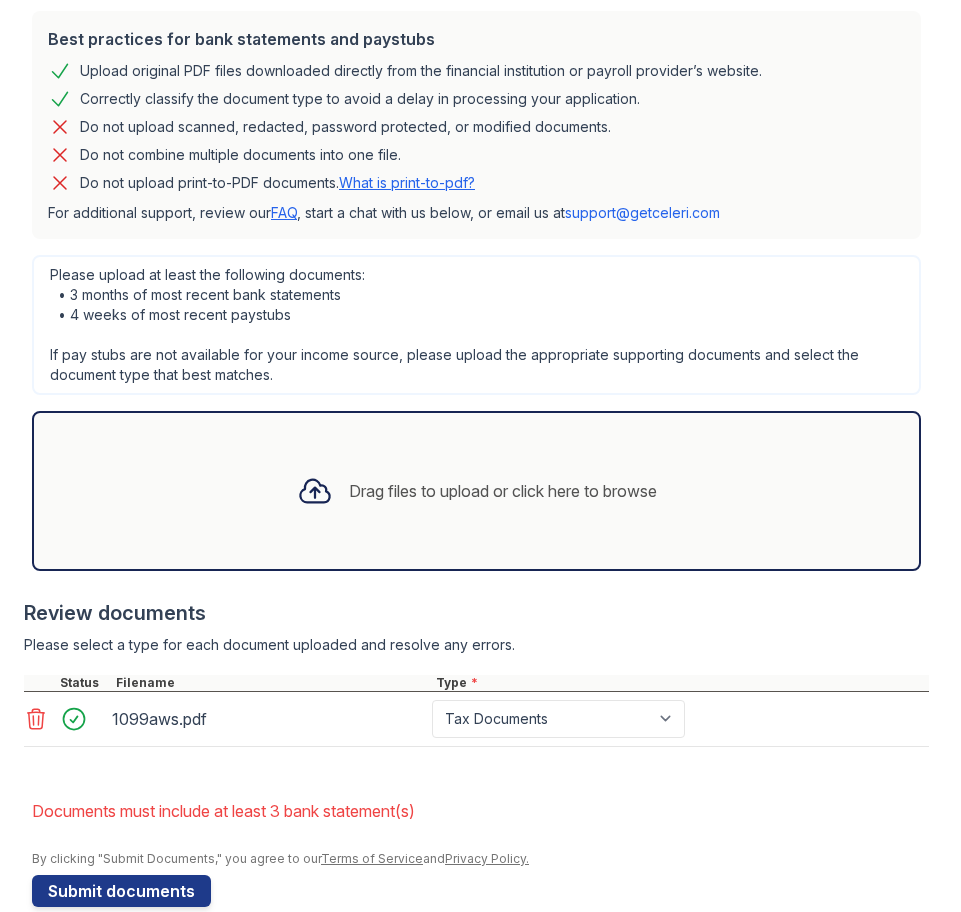 scroll, scrollTop: 500, scrollLeft: 0, axis: vertical 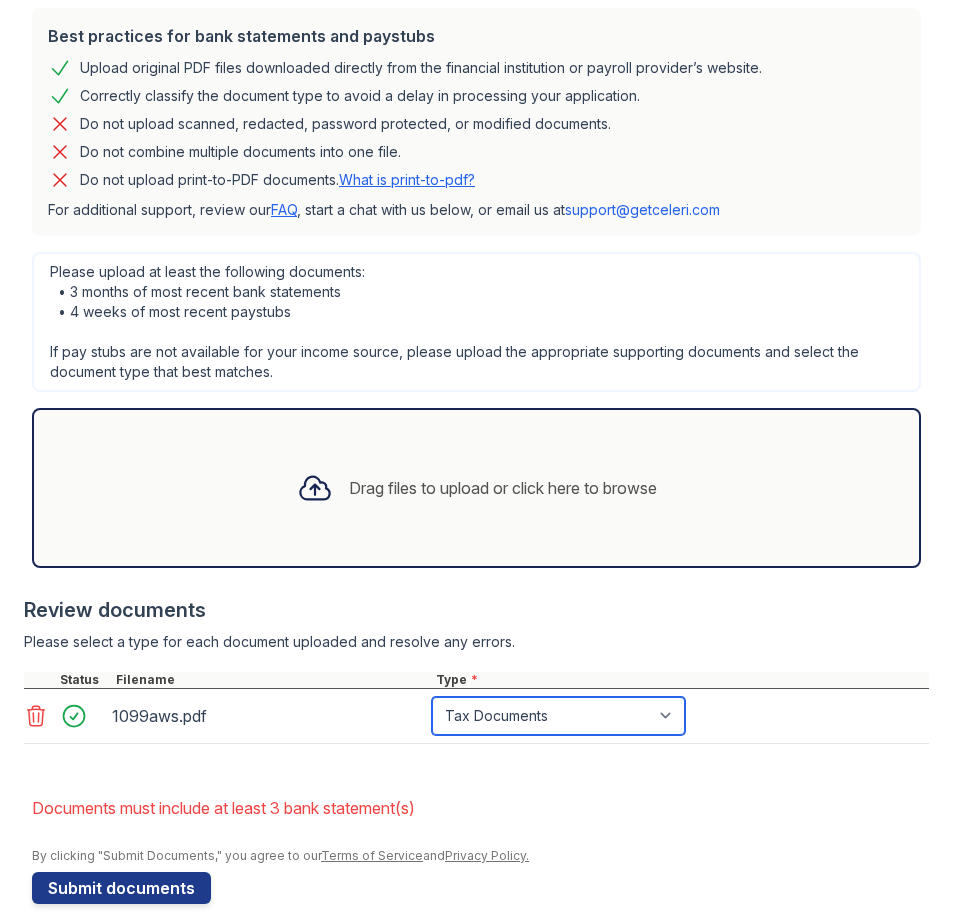 click on "Paystub
Bank Statement
Offer Letter
Tax Documents
Benefit Award Letter
Investment Account Statement
Other" at bounding box center (558, 716) 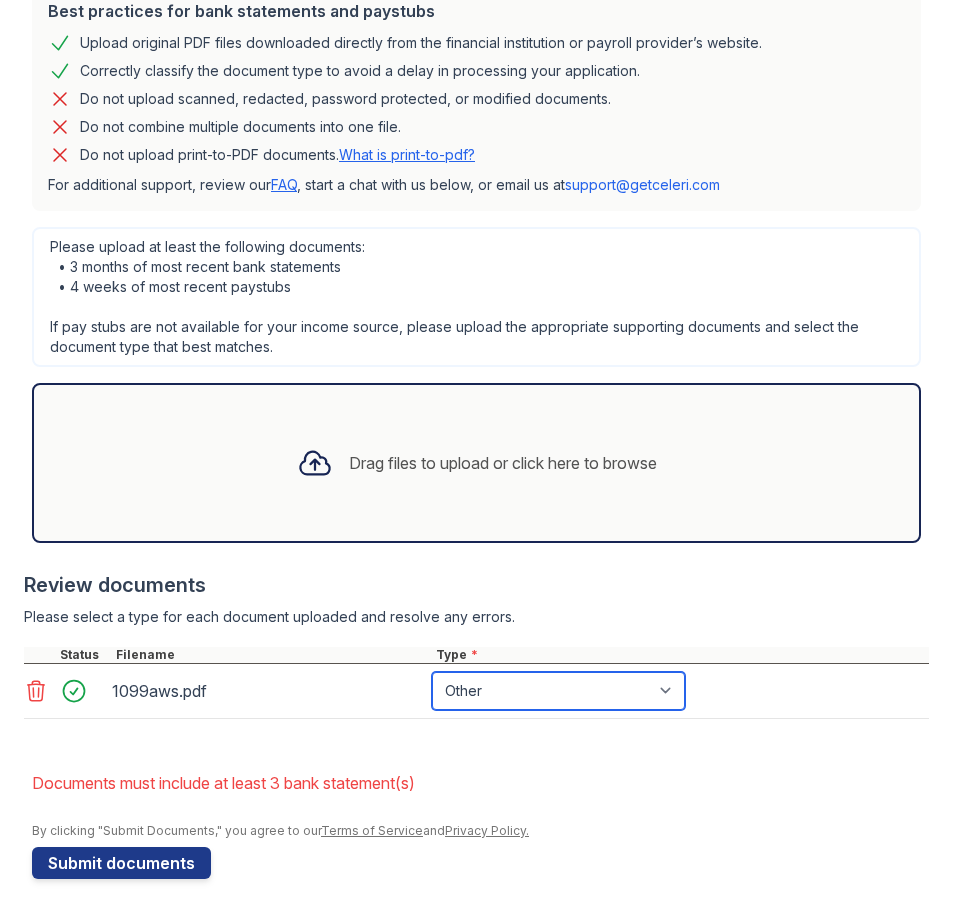 scroll, scrollTop: 532, scrollLeft: 0, axis: vertical 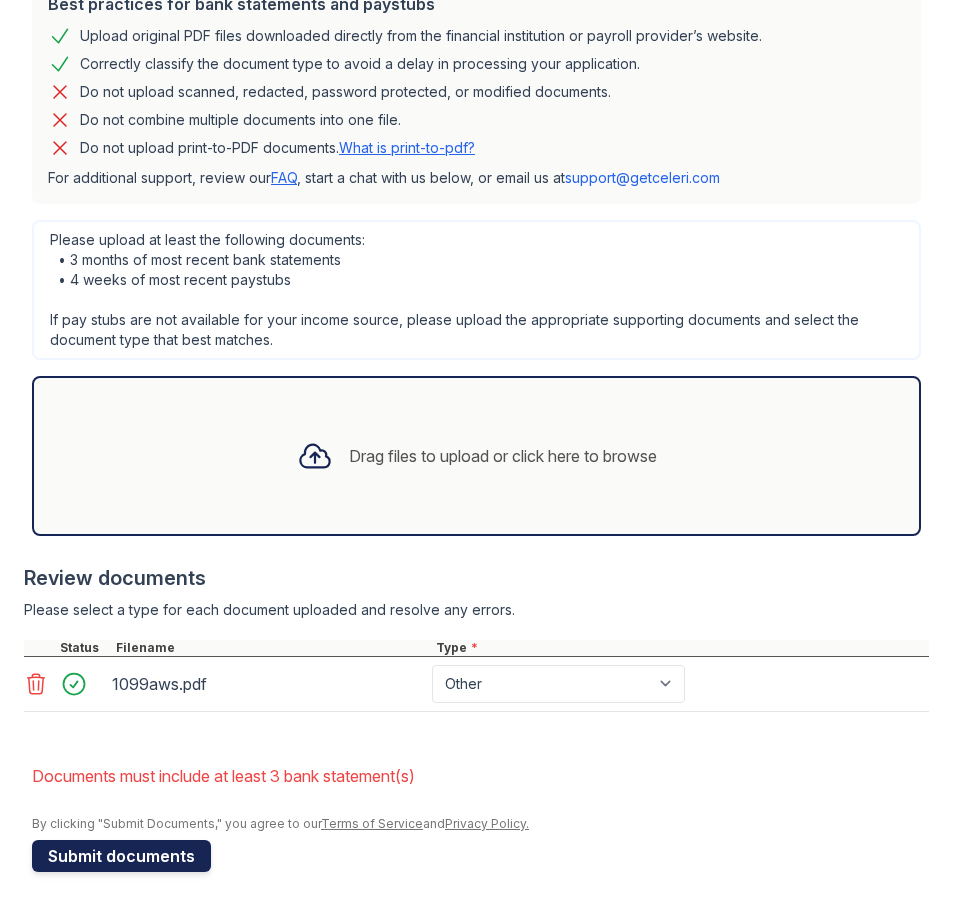 click on "Submit documents" at bounding box center (121, 856) 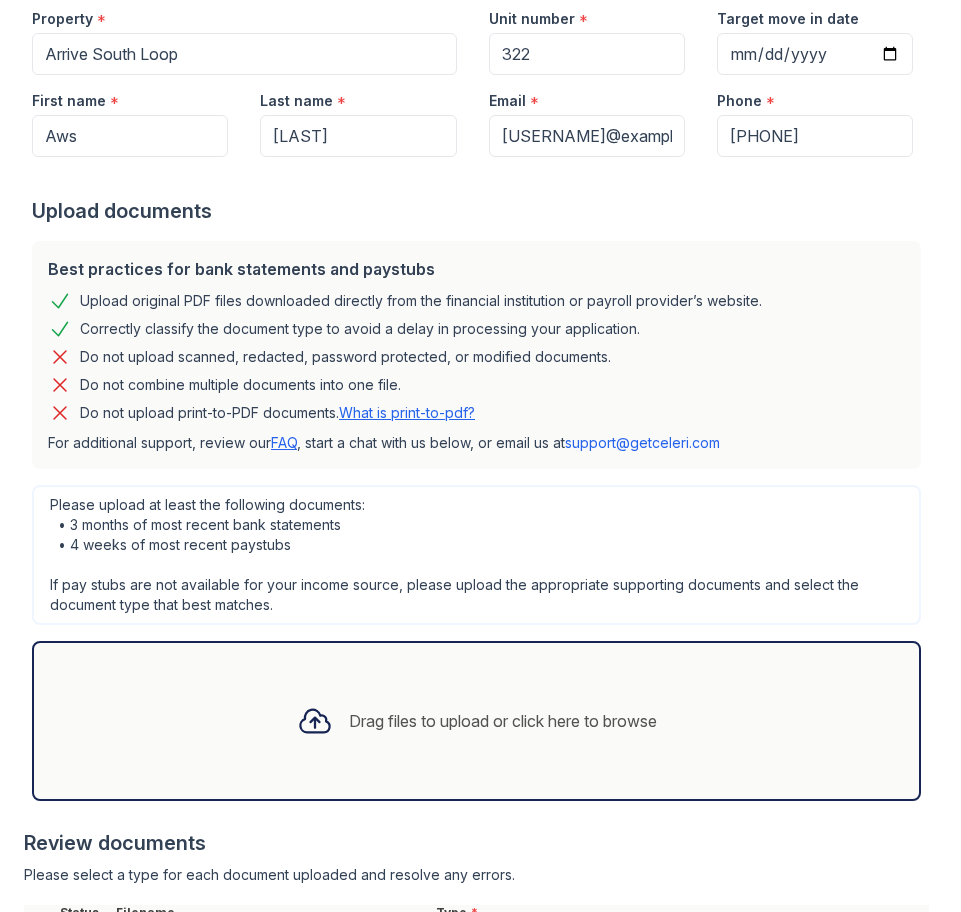 scroll, scrollTop: 532, scrollLeft: 0, axis: vertical 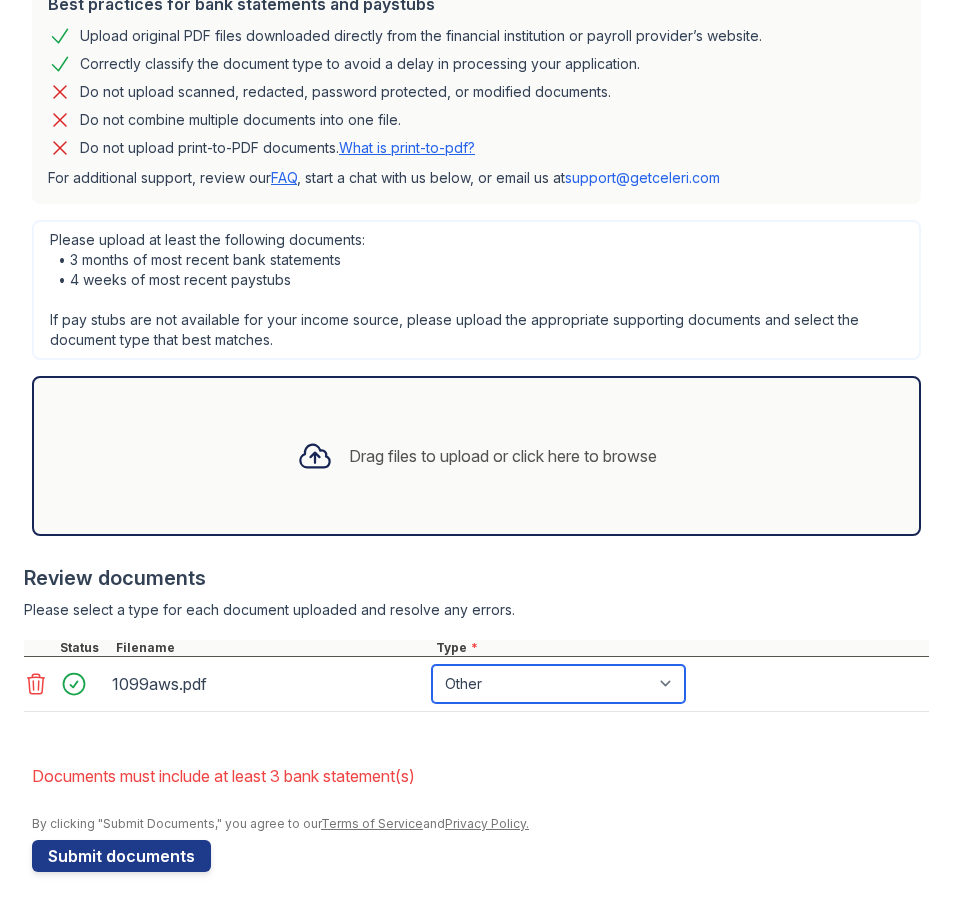 click on "Paystub
Bank Statement
Offer Letter
Tax Documents
Benefit Award Letter
Investment Account Statement
Other" at bounding box center (558, 684) 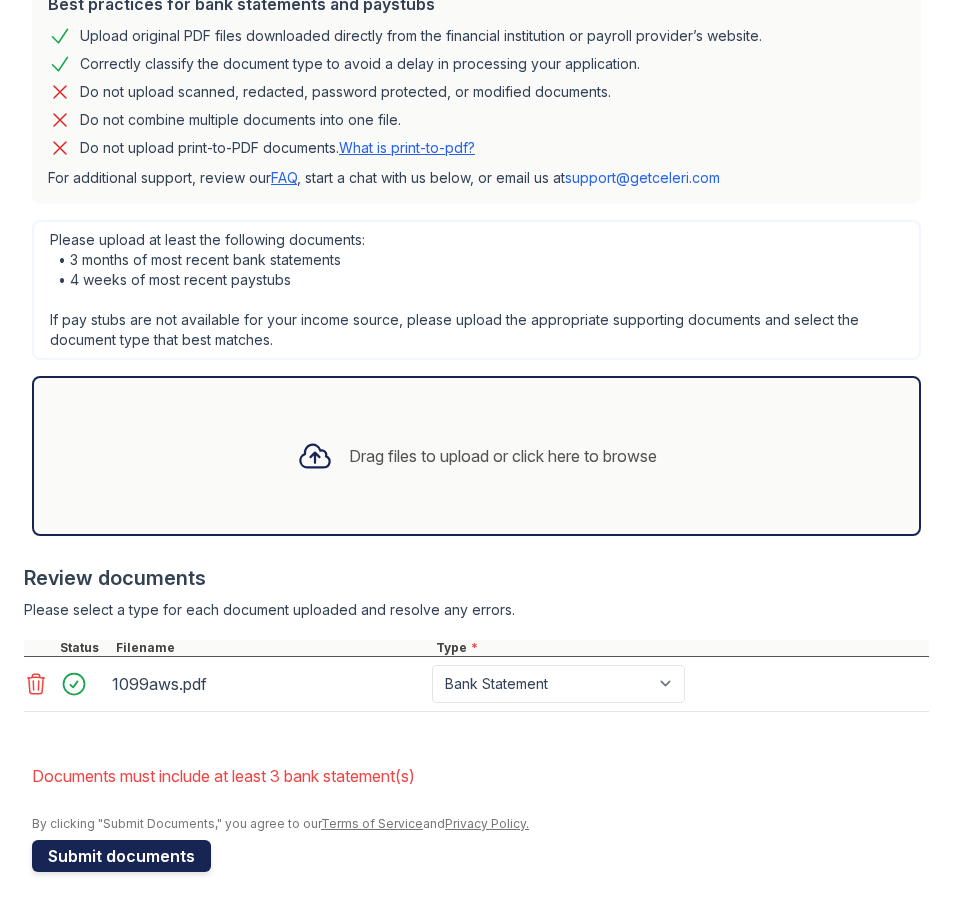 click on "Submit documents" at bounding box center (121, 856) 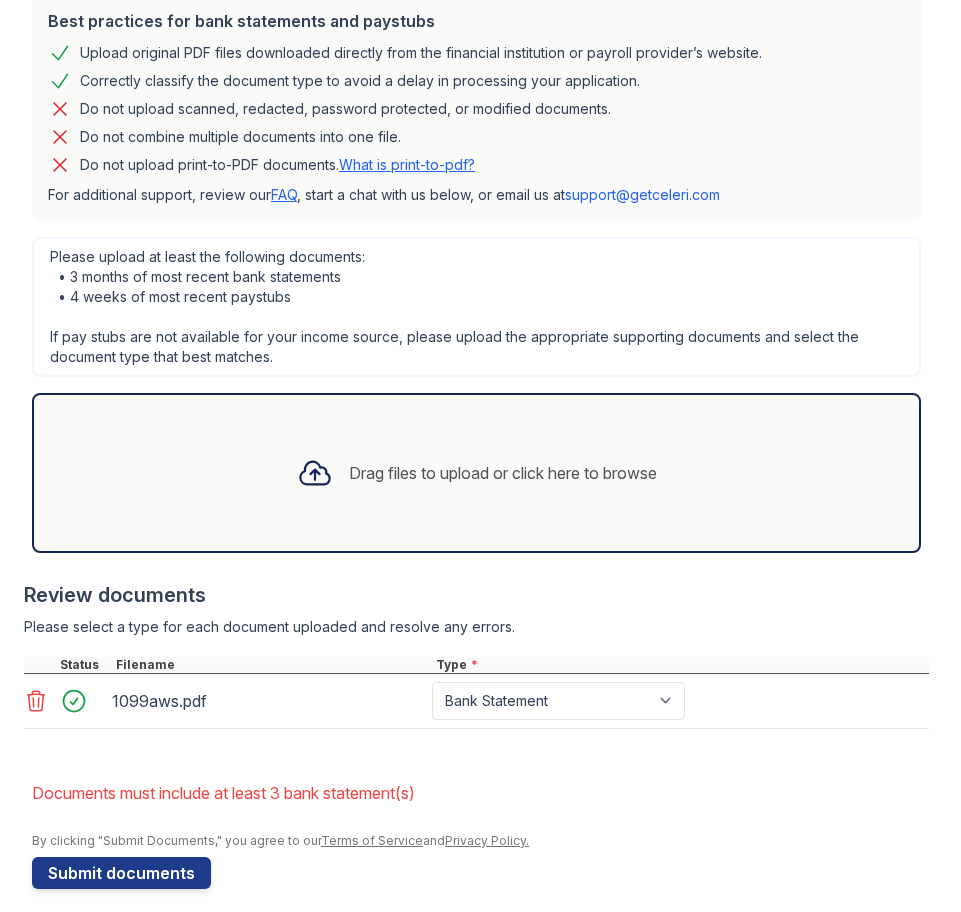 scroll, scrollTop: 532, scrollLeft: 0, axis: vertical 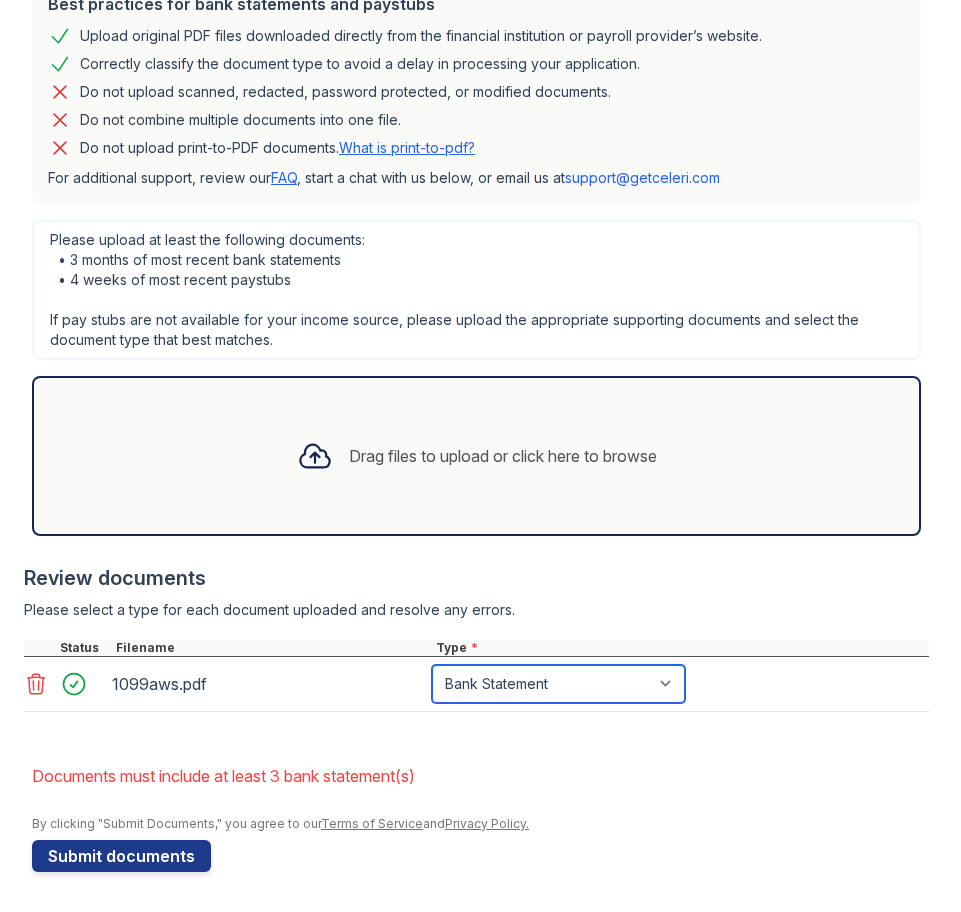 click on "Paystub
Bank Statement
Offer Letter
Tax Documents
Benefit Award Letter
Investment Account Statement
Other" at bounding box center (558, 684) 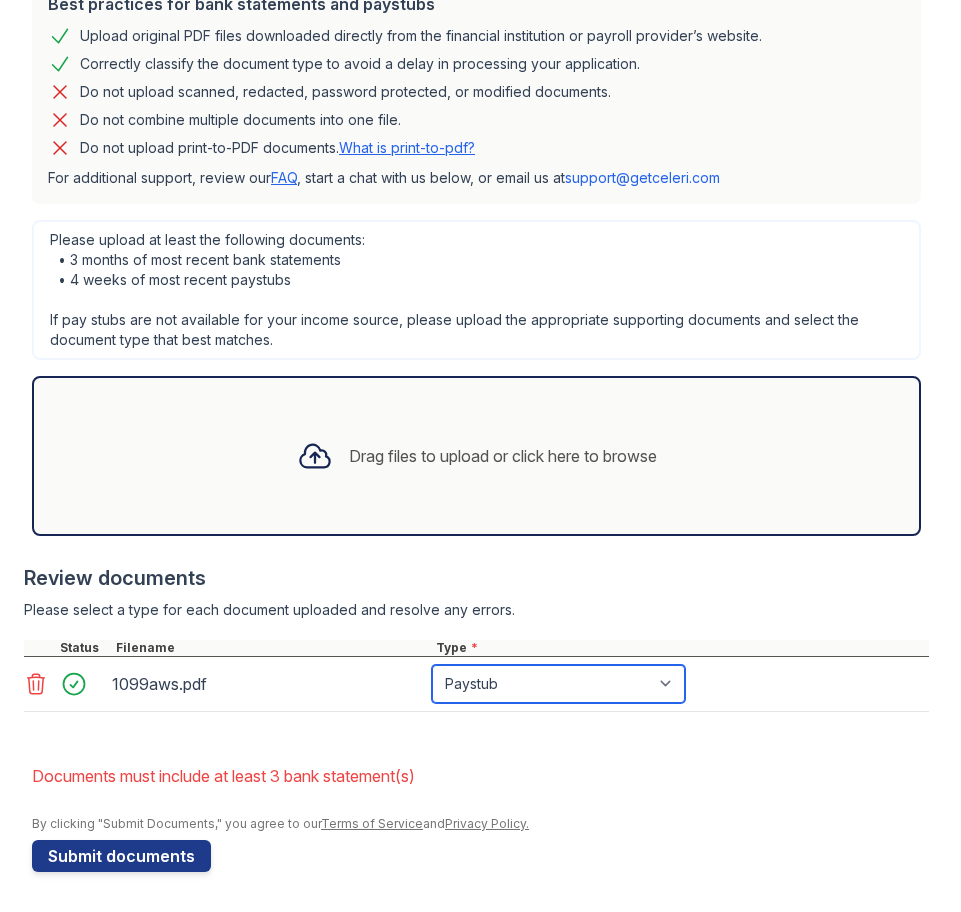click on "Paystub
Bank Statement
Offer Letter
Tax Documents
Benefit Award Letter
Investment Account Statement
Other" at bounding box center (558, 684) 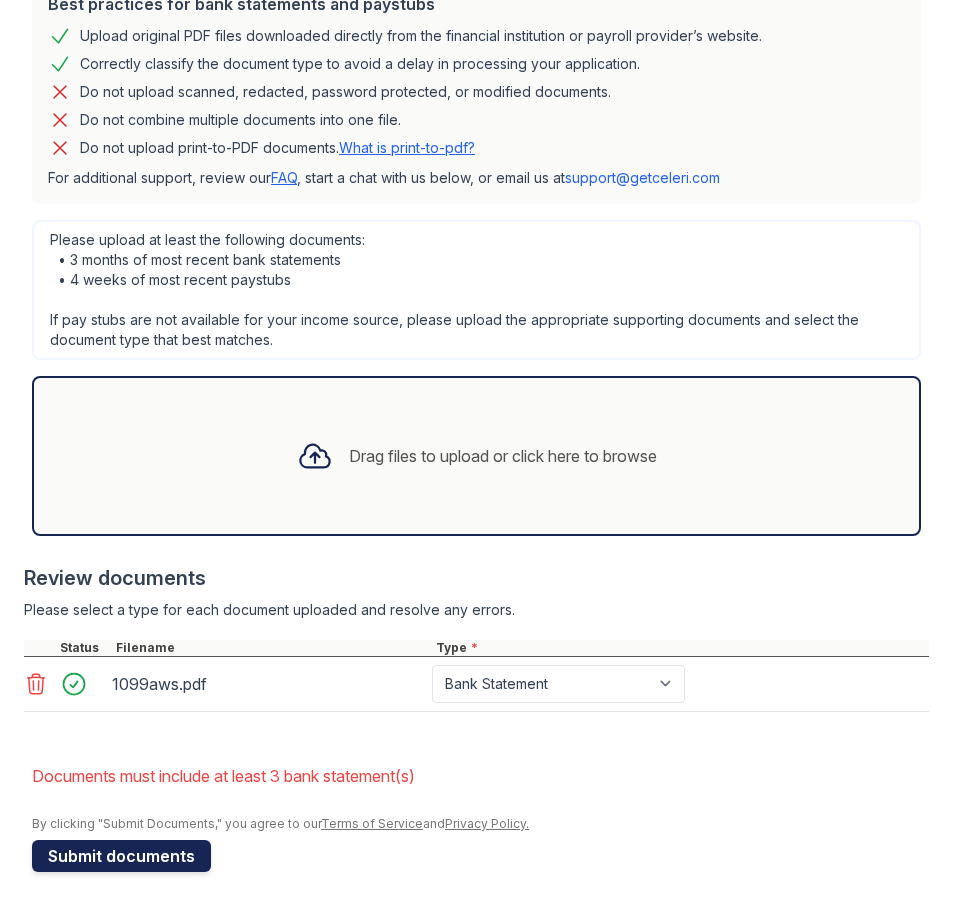click on "Submit documents" at bounding box center (121, 856) 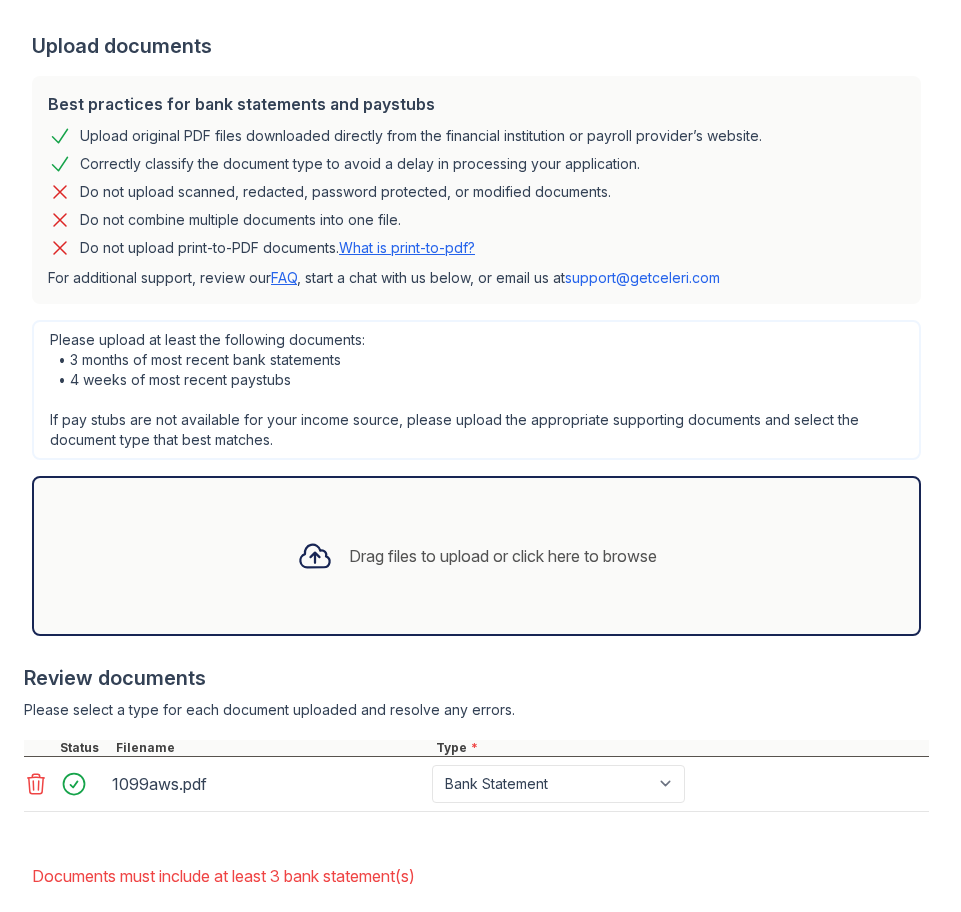 scroll, scrollTop: 532, scrollLeft: 0, axis: vertical 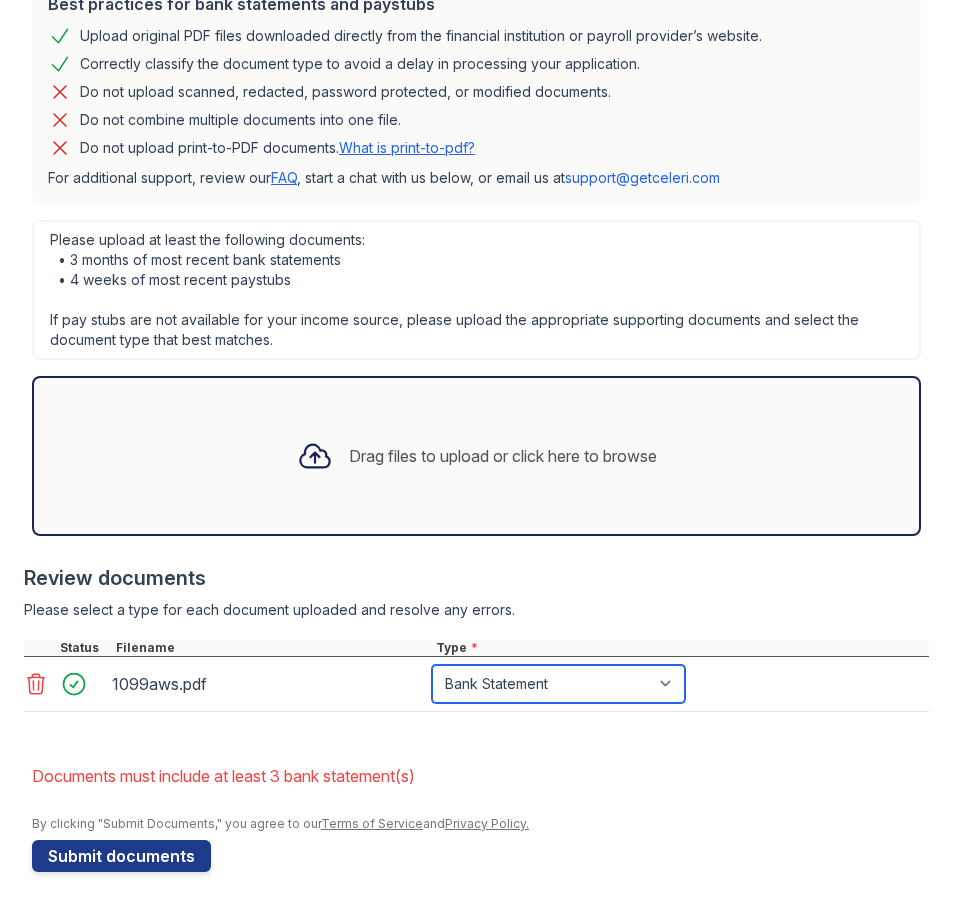 click on "Paystub
Bank Statement
Offer Letter
Tax Documents
Benefit Award Letter
Investment Account Statement
Other" at bounding box center (558, 684) 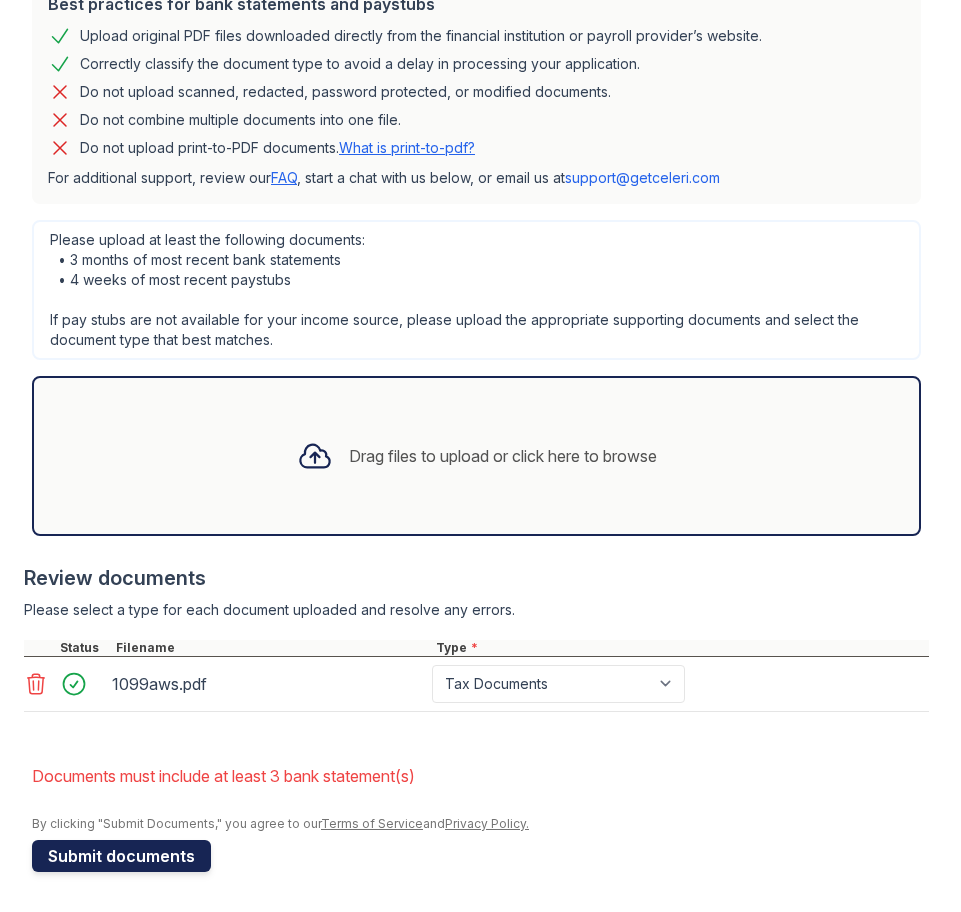 click on "Submit documents" at bounding box center [121, 856] 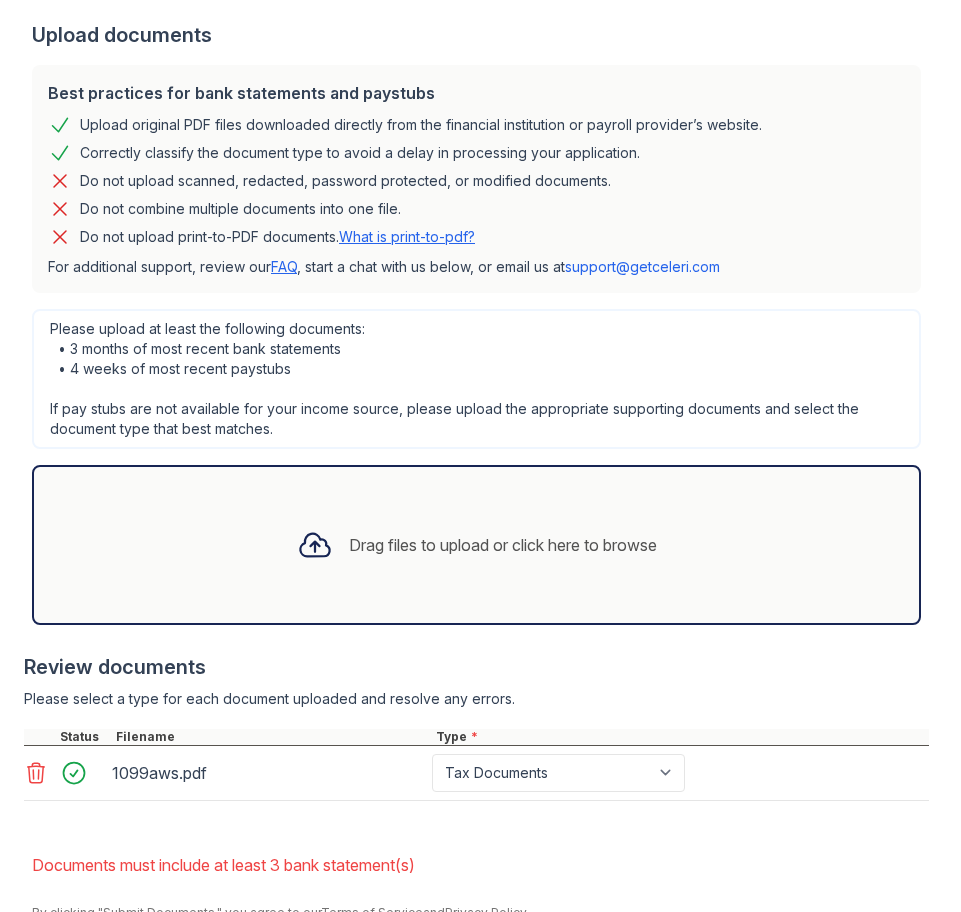 scroll, scrollTop: 532, scrollLeft: 0, axis: vertical 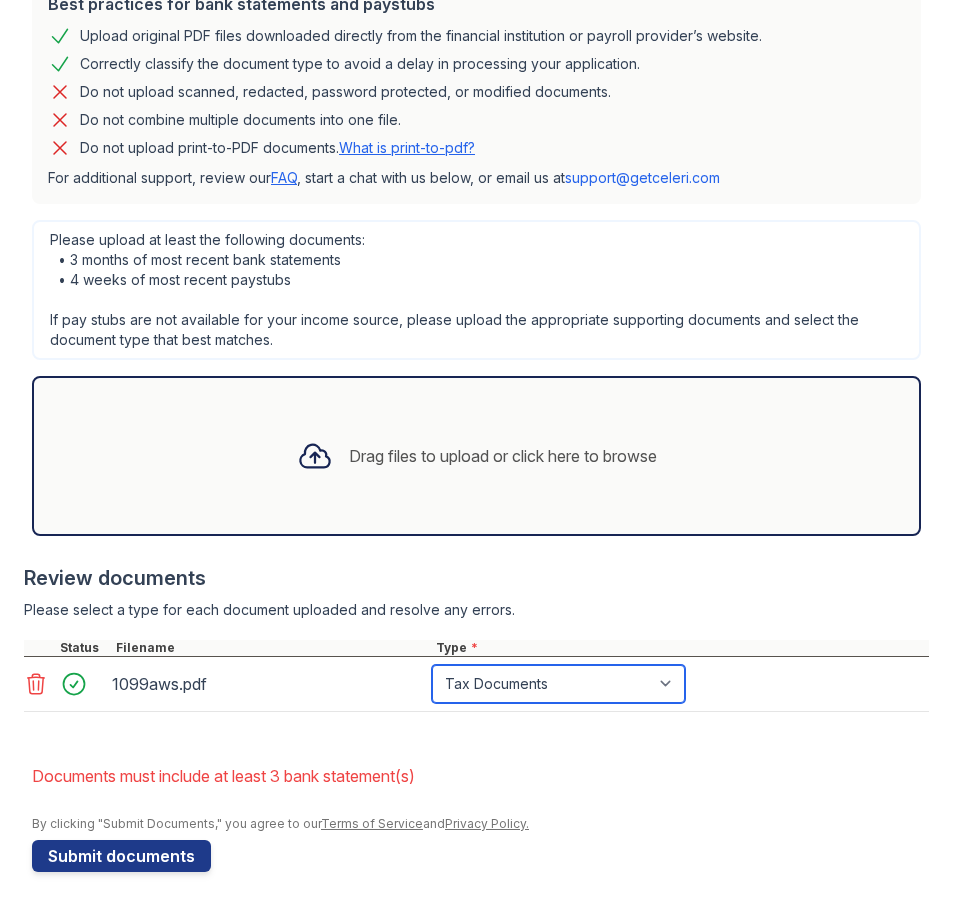 click on "Paystub
Bank Statement
Offer Letter
Tax Documents
Benefit Award Letter
Investment Account Statement
Other" at bounding box center [558, 684] 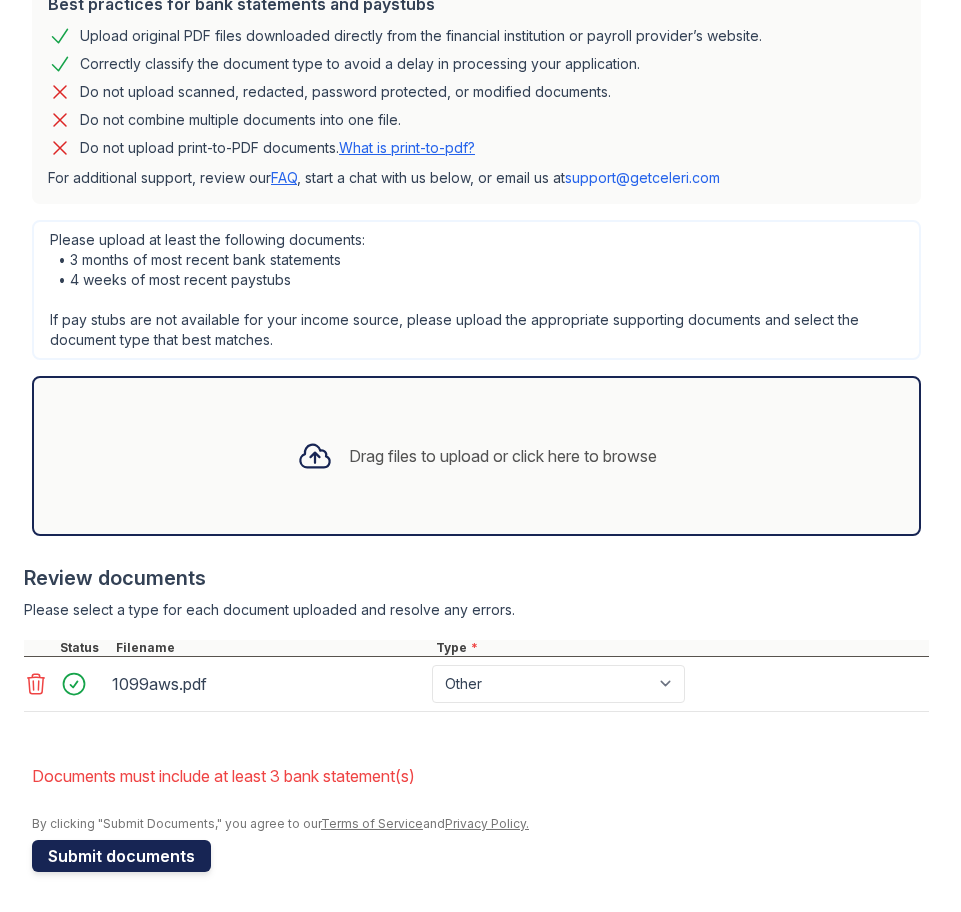 click on "Submit documents" at bounding box center [121, 856] 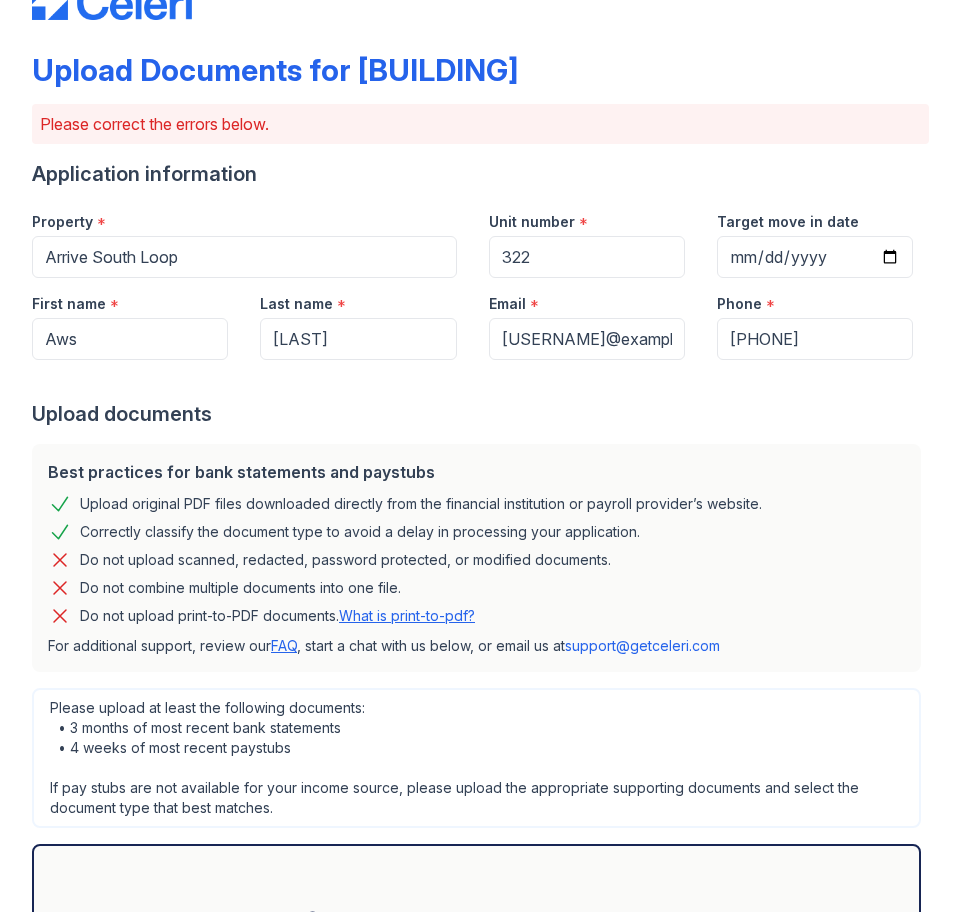 scroll, scrollTop: 532, scrollLeft: 0, axis: vertical 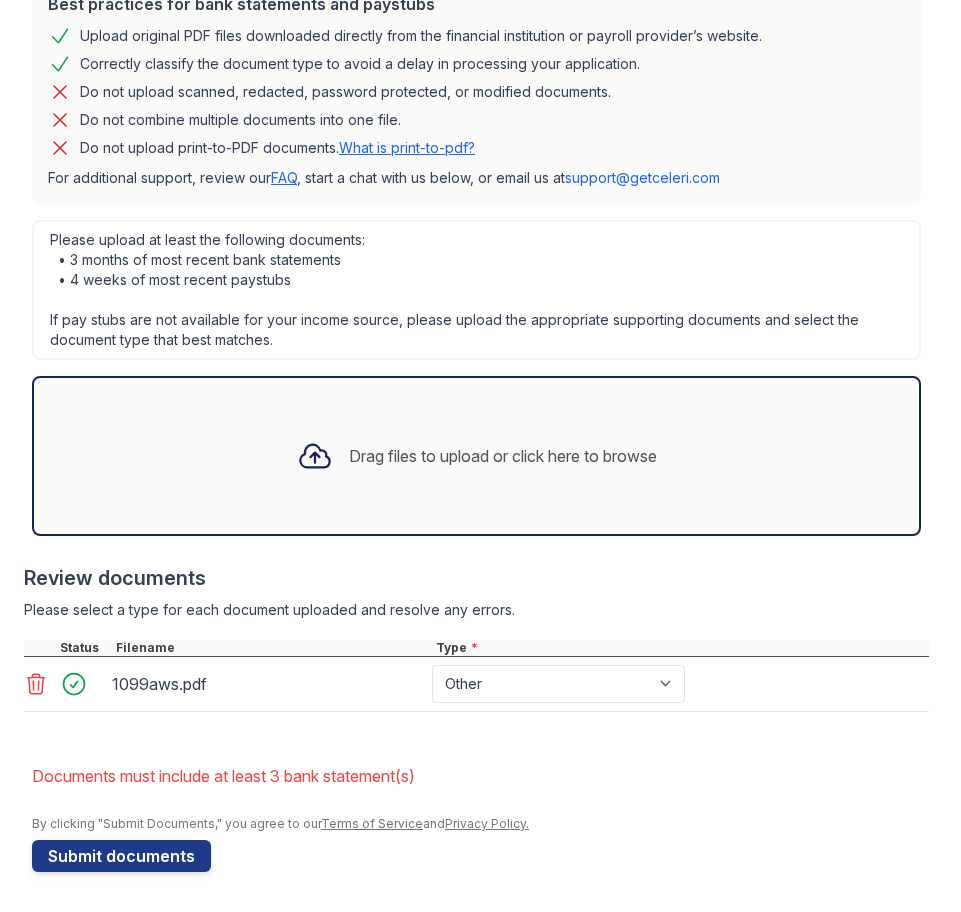 click on "Drag files to upload or click here to browse" at bounding box center [477, 456] 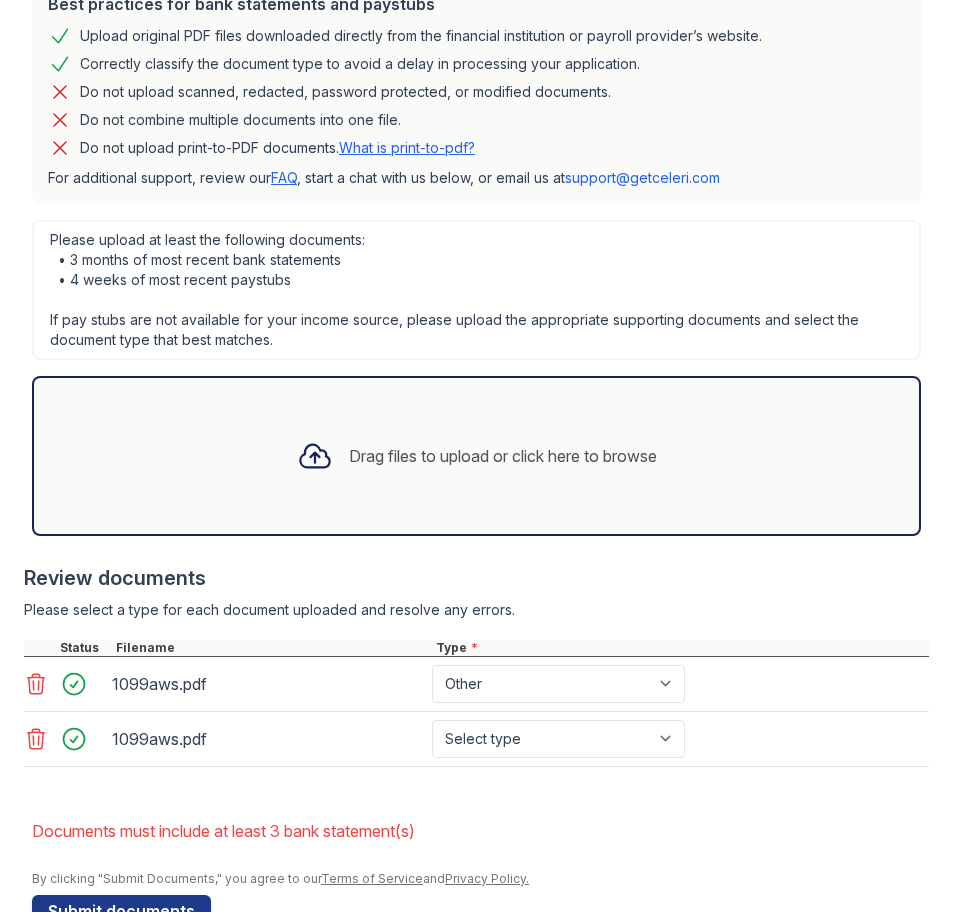 click on "Drag files to upload or click here to browse" at bounding box center (477, 456) 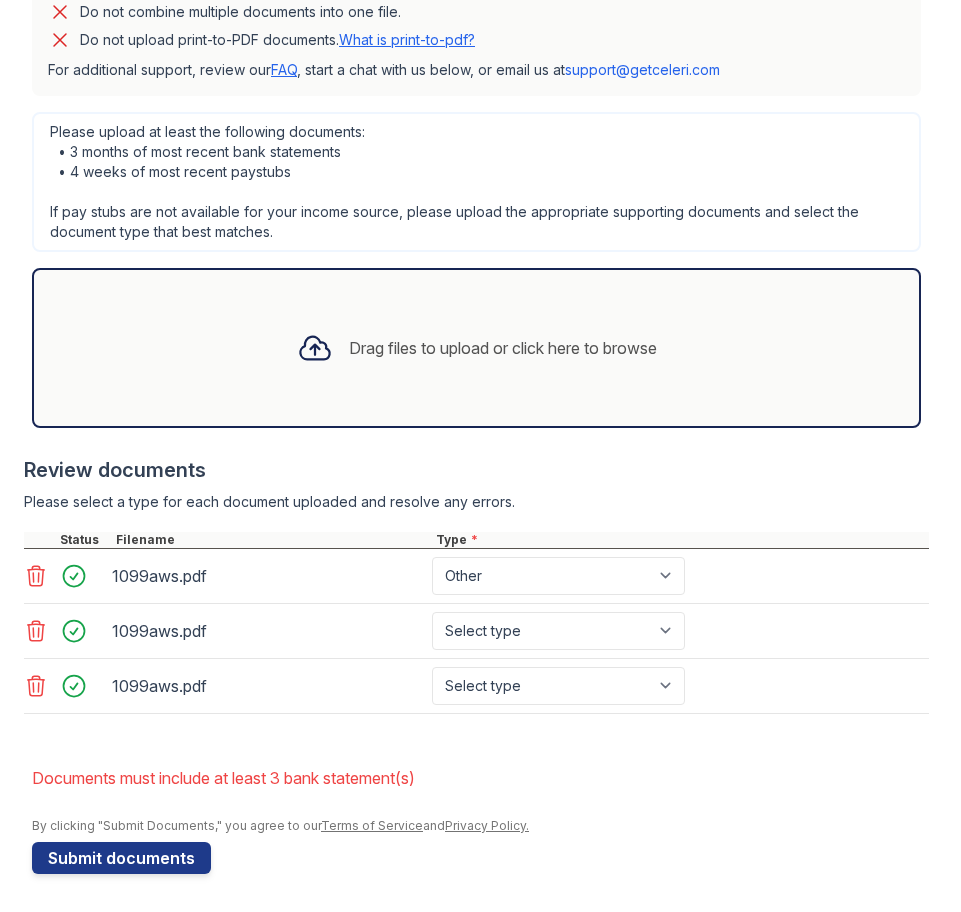 scroll, scrollTop: 642, scrollLeft: 0, axis: vertical 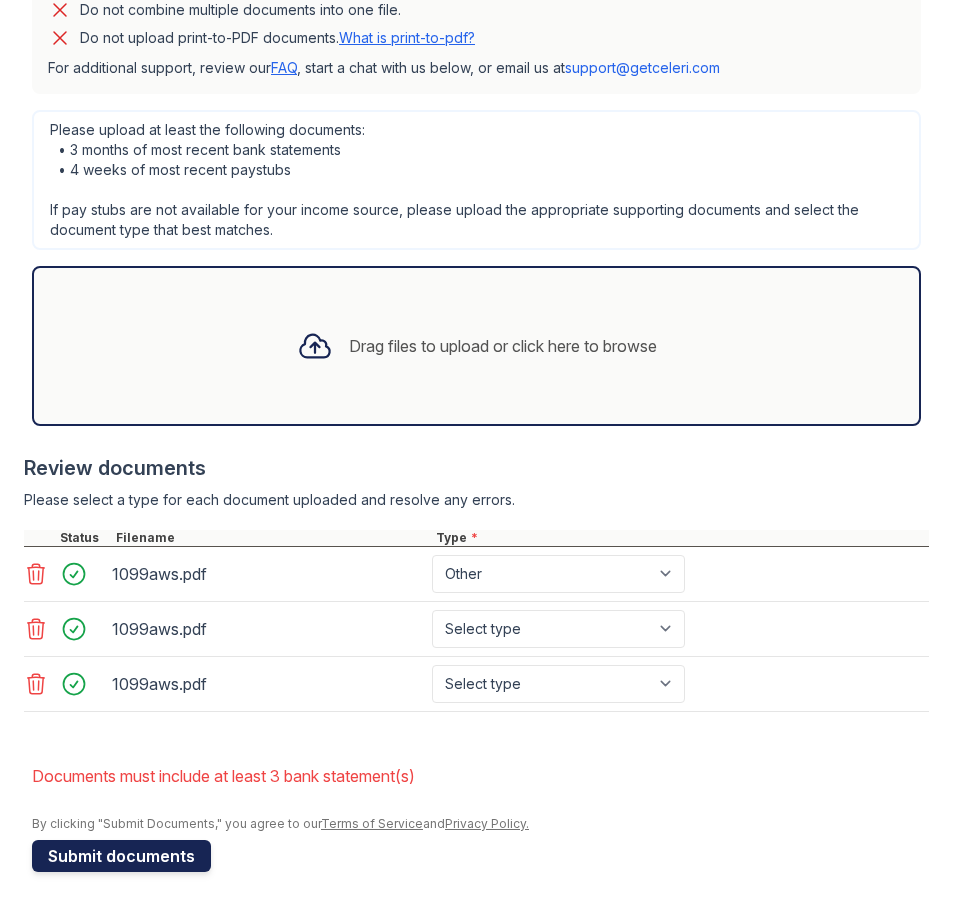 click on "Submit documents" at bounding box center [121, 856] 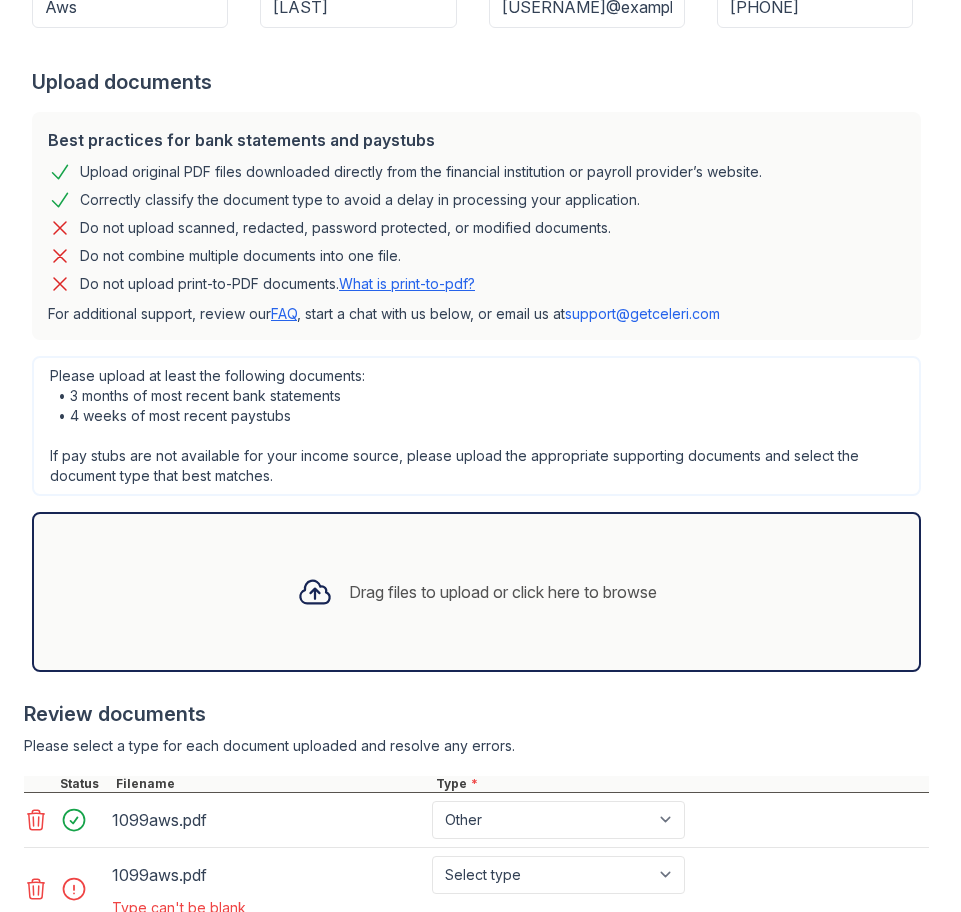 scroll, scrollTop: 600, scrollLeft: 0, axis: vertical 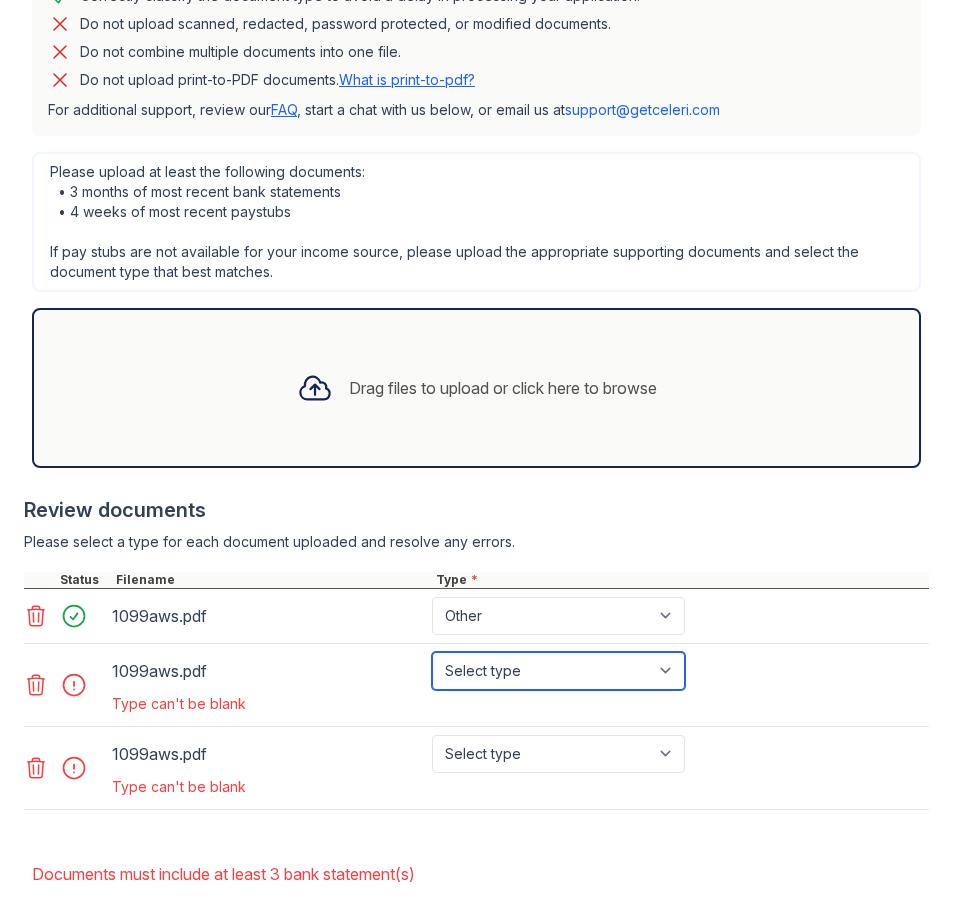 click on "Select type
Paystub
Bank Statement
Offer Letter
Tax Documents
Benefit Award Letter
Investment Account Statement
Other" at bounding box center [558, 671] 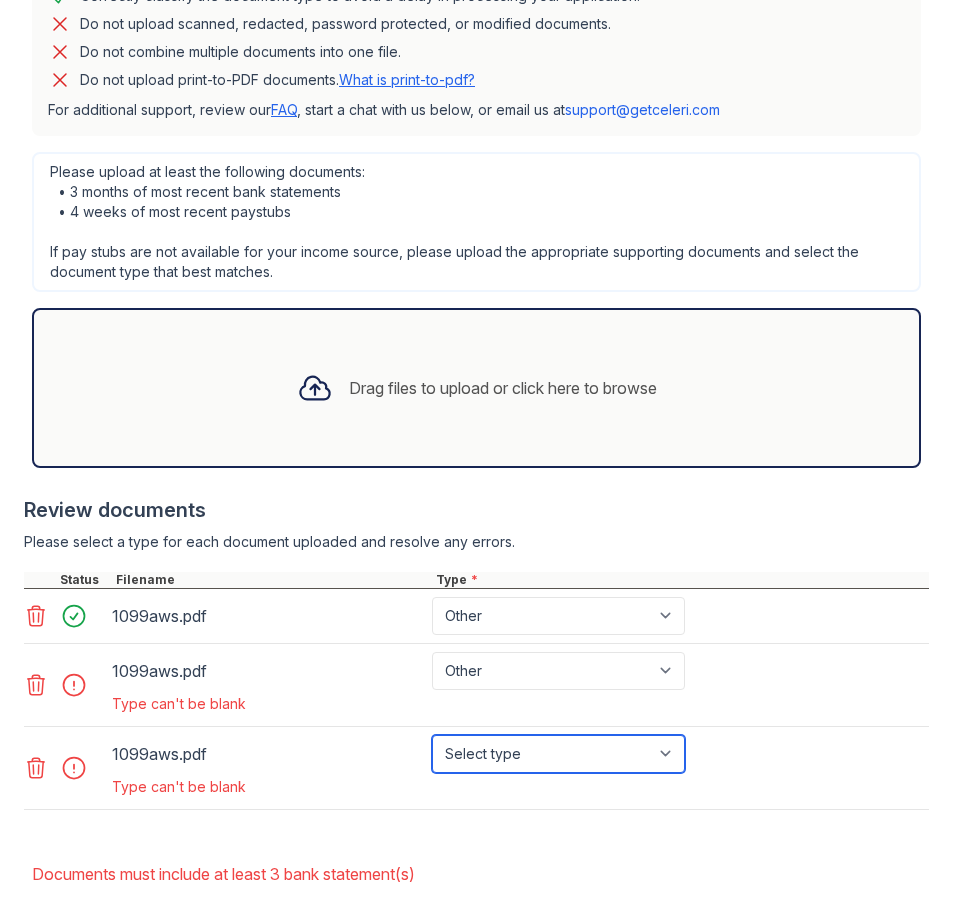 click on "Select type
Paystub
Bank Statement
Offer Letter
Tax Documents
Benefit Award Letter
Investment Account Statement
Other" at bounding box center [558, 754] 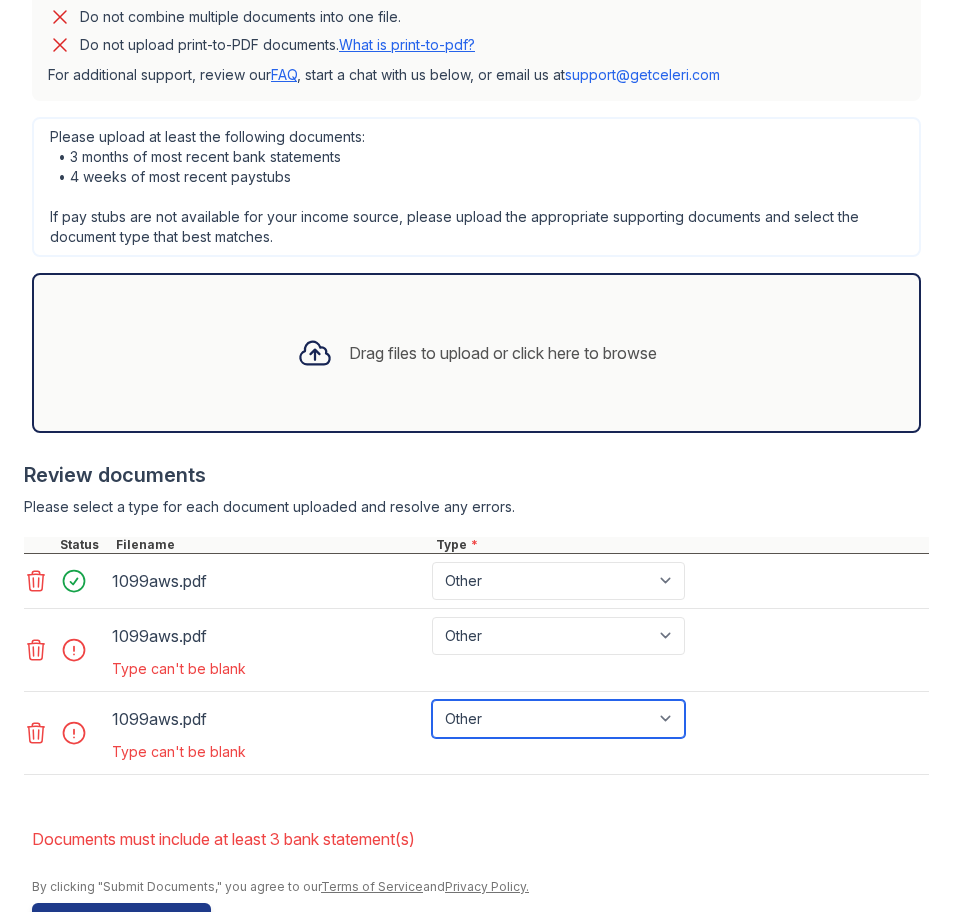 scroll, scrollTop: 698, scrollLeft: 0, axis: vertical 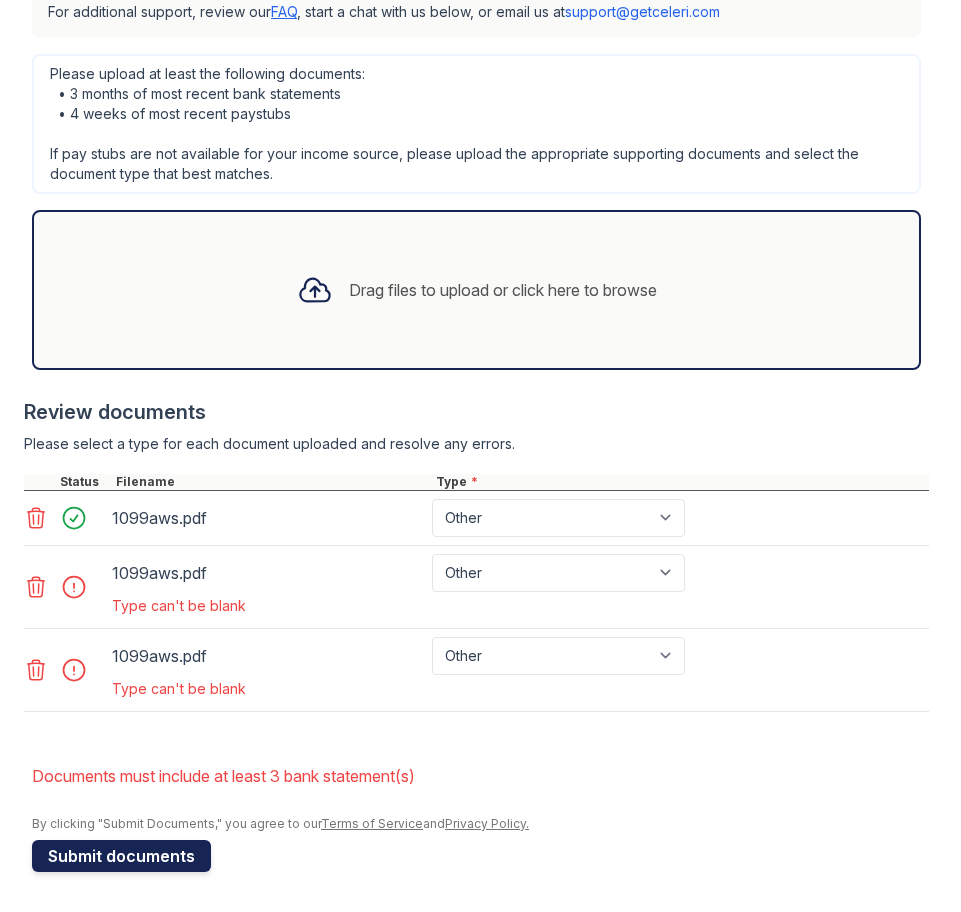 click on "Submit documents" at bounding box center (121, 856) 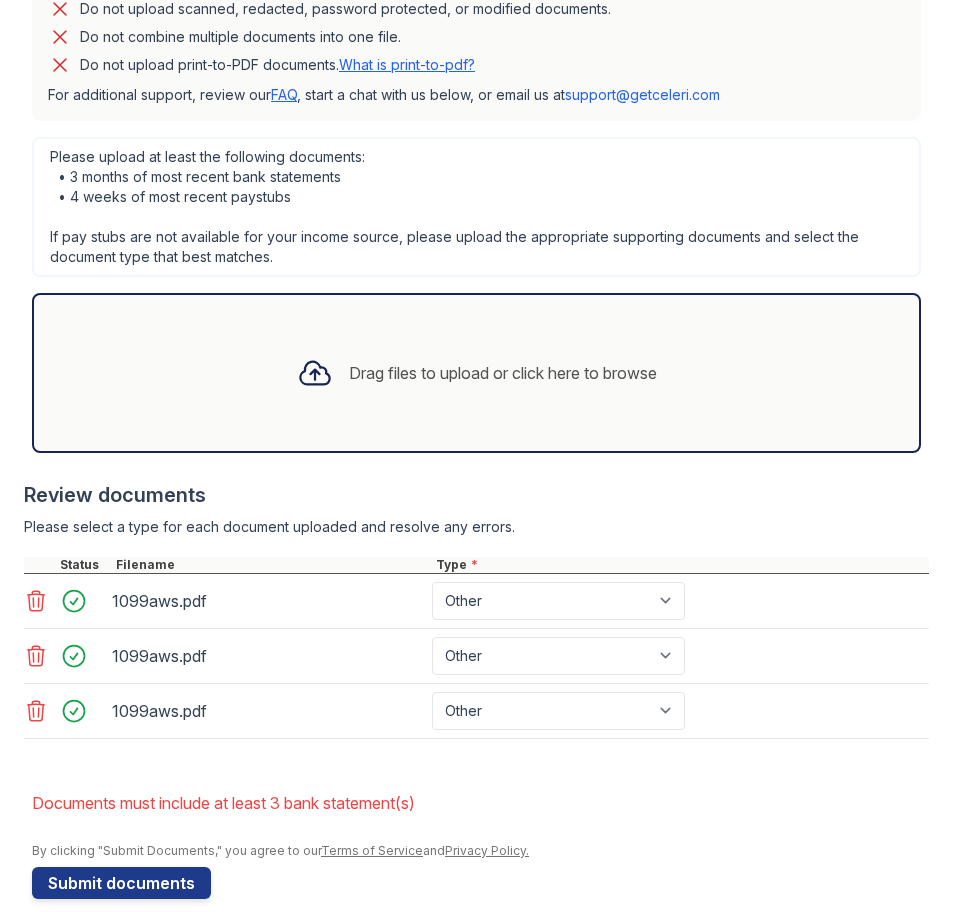 scroll, scrollTop: 642, scrollLeft: 0, axis: vertical 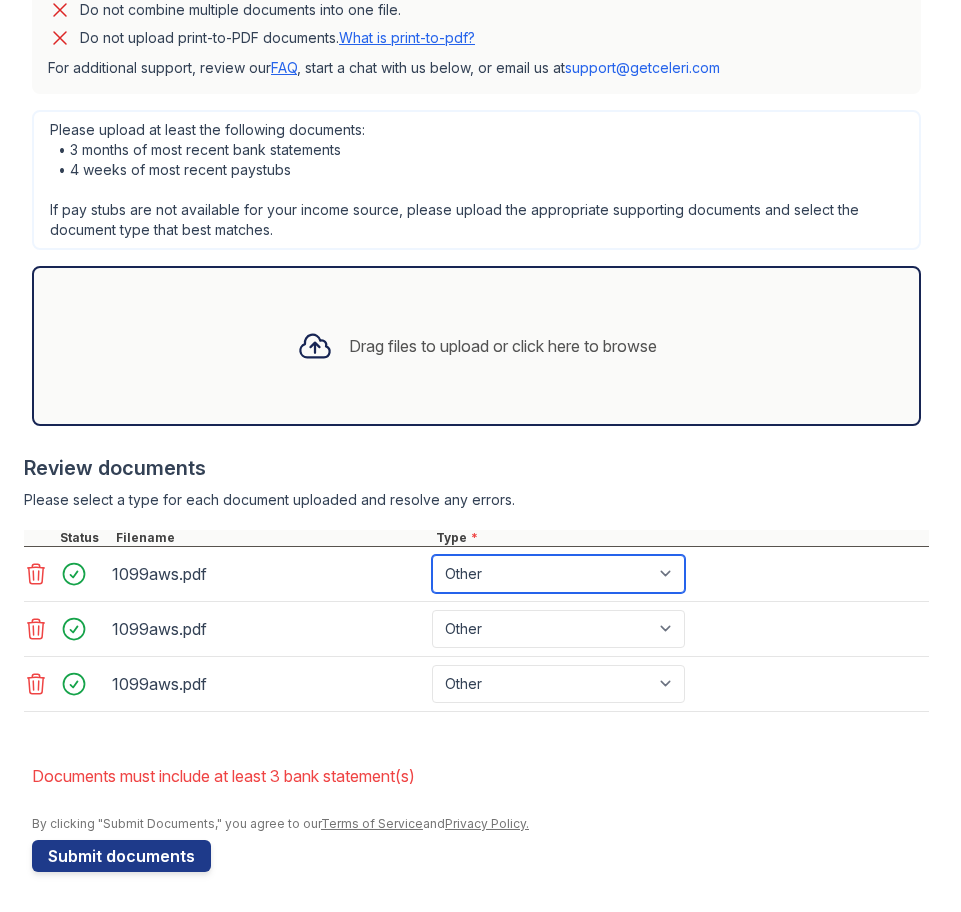 click on "Paystub
Bank Statement
Offer Letter
Tax Documents
Benefit Award Letter
Investment Account Statement
Other" at bounding box center [558, 574] 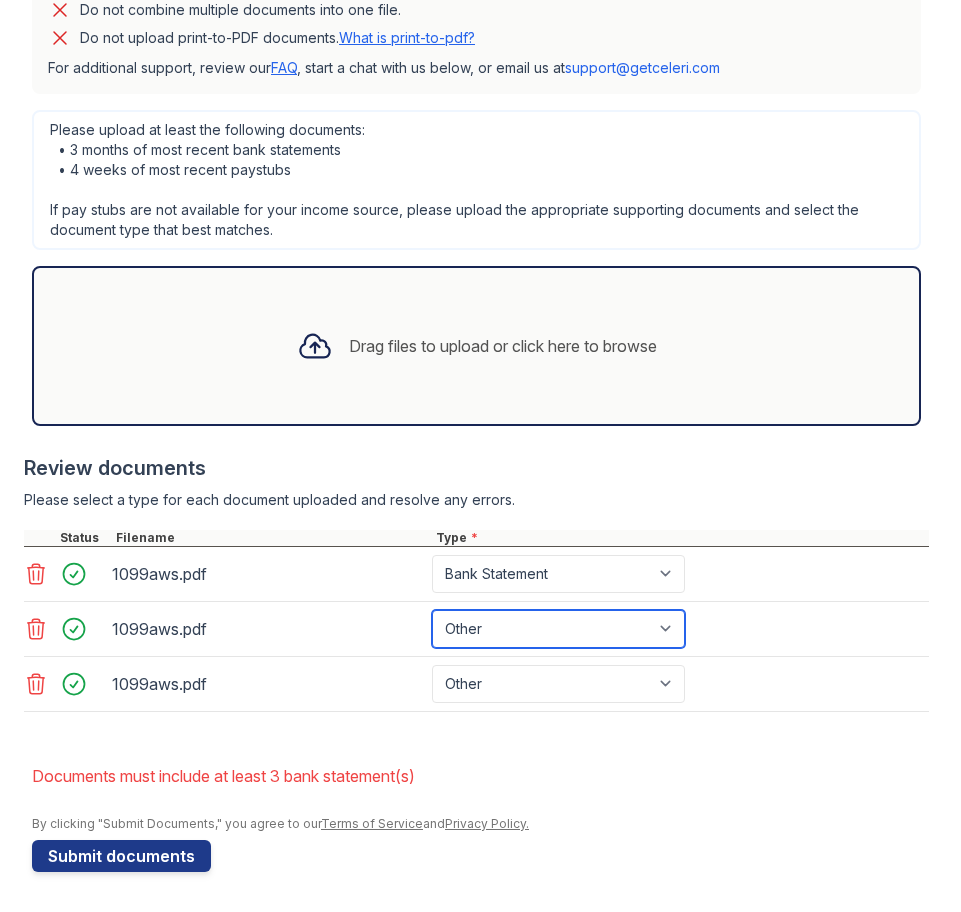 click on "Paystub
Bank Statement
Offer Letter
Tax Documents
Benefit Award Letter
Investment Account Statement
Other" at bounding box center (558, 629) 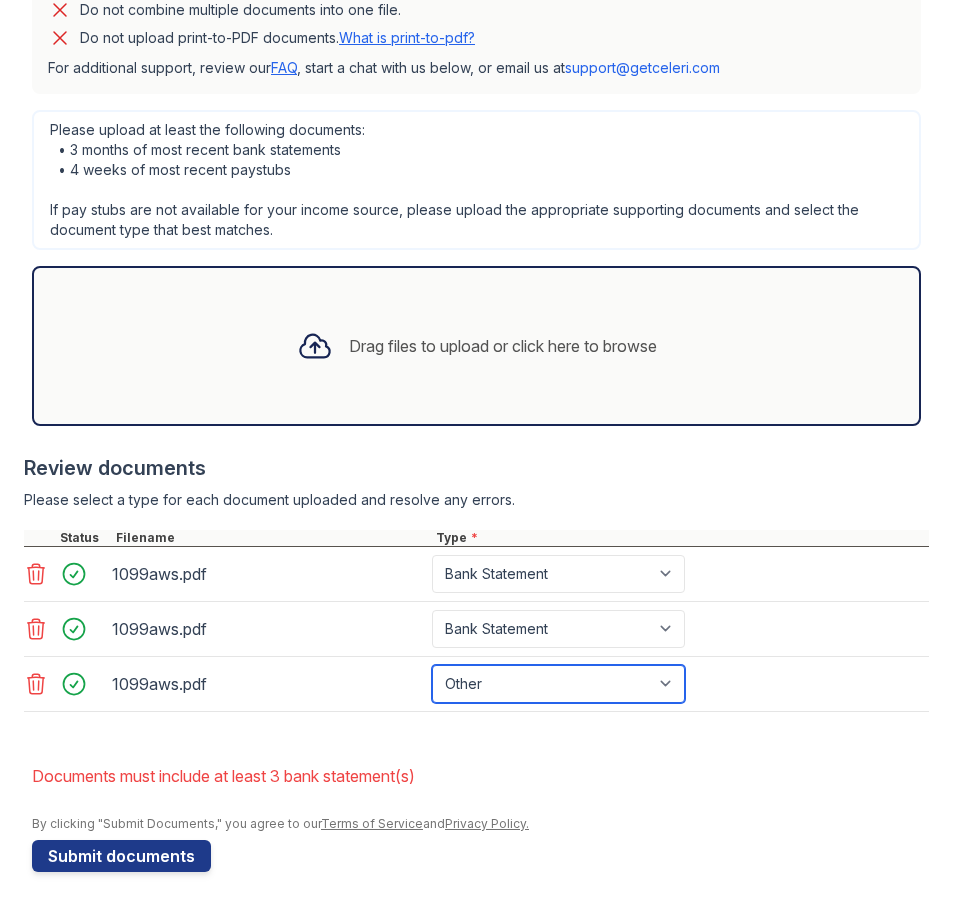 click on "Paystub
Bank Statement
Offer Letter
Tax Documents
Benefit Award Letter
Investment Account Statement
Other" at bounding box center [558, 684] 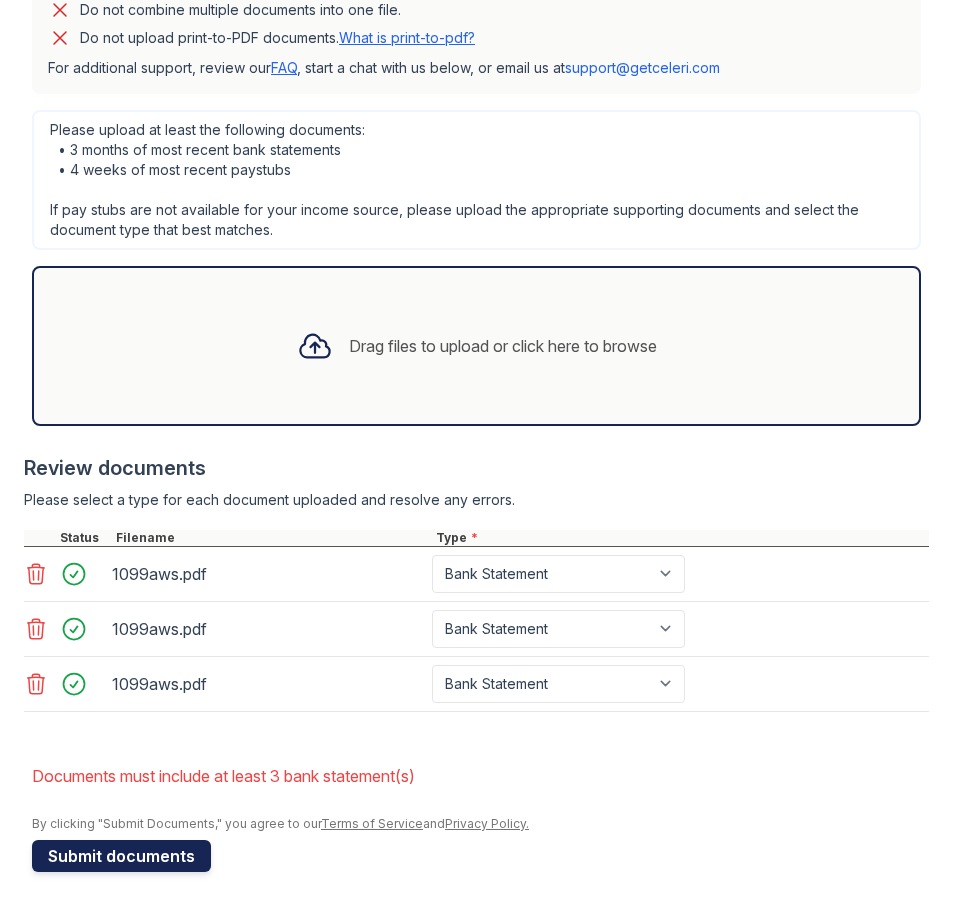 click on "Submit documents" at bounding box center [121, 856] 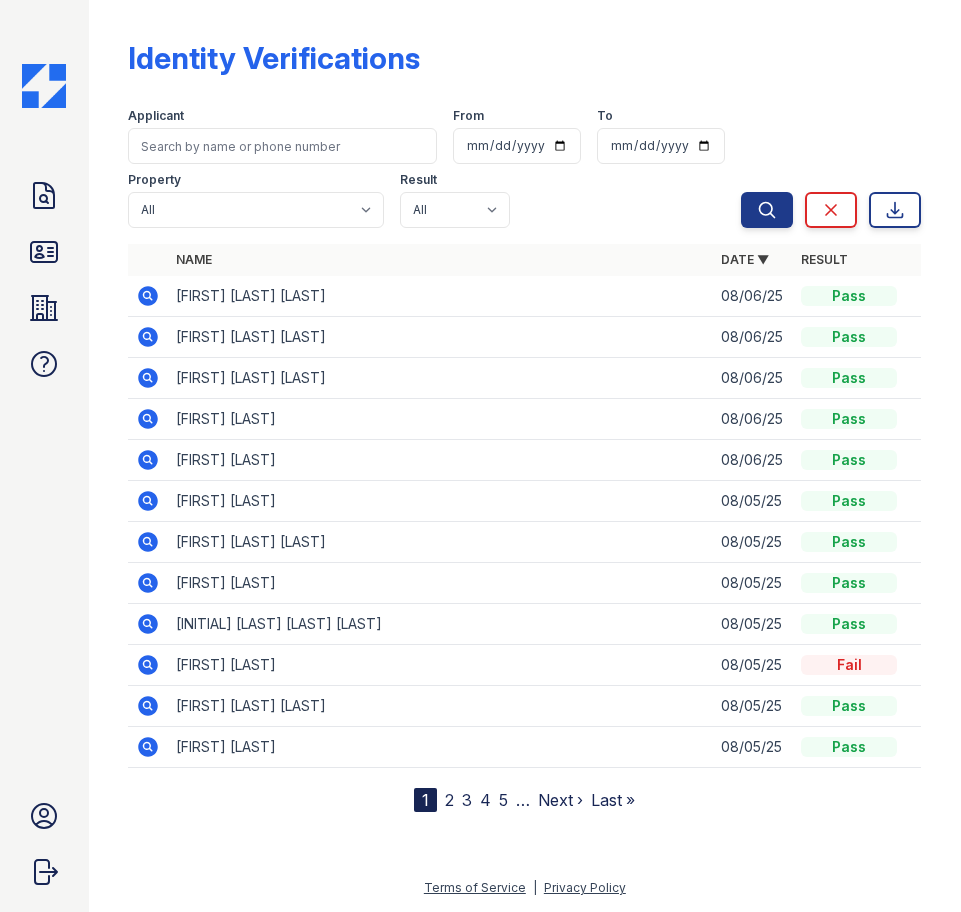 scroll, scrollTop: 0, scrollLeft: 0, axis: both 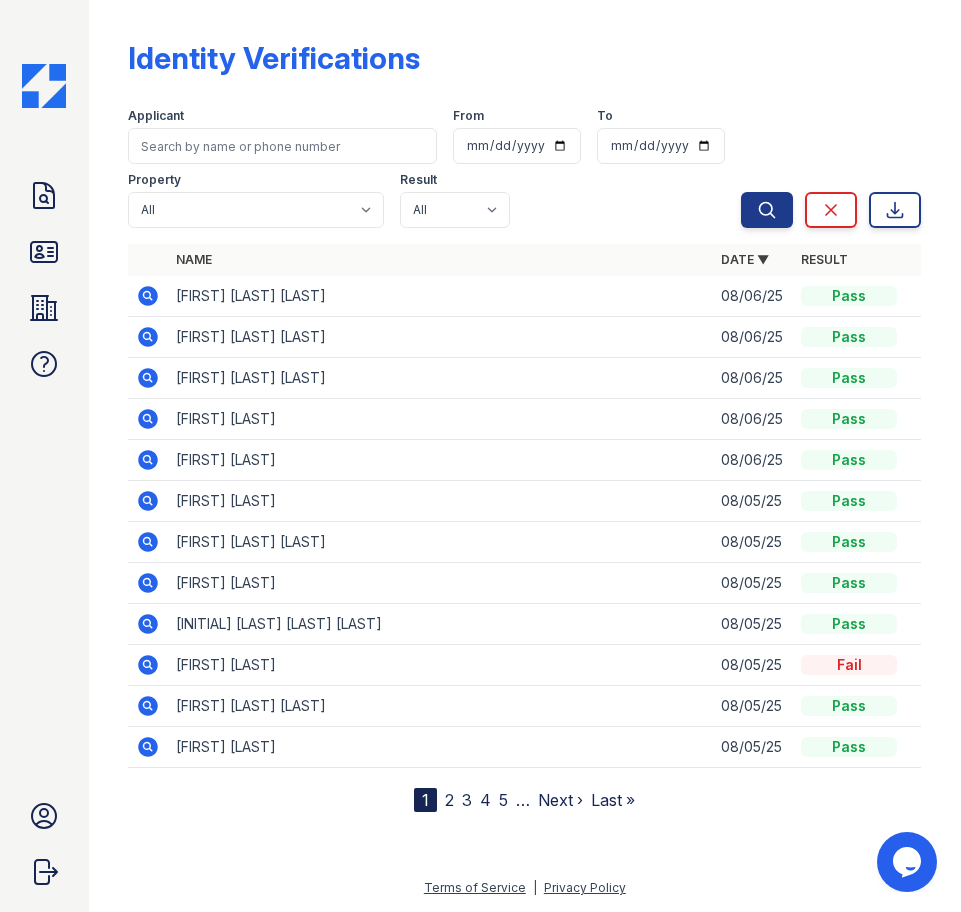 click on "BRENNEN JAMES WONKA" at bounding box center (440, 296) 